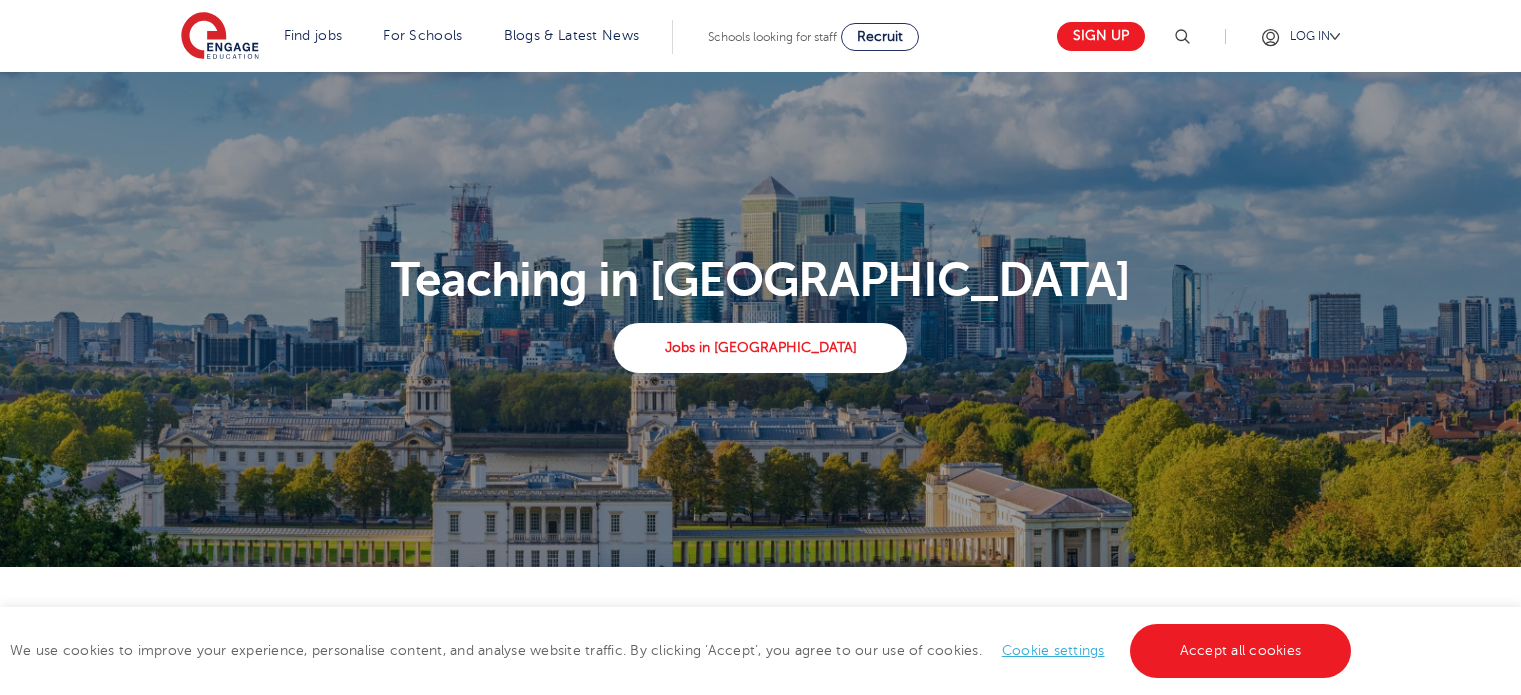 scroll, scrollTop: 166, scrollLeft: 0, axis: vertical 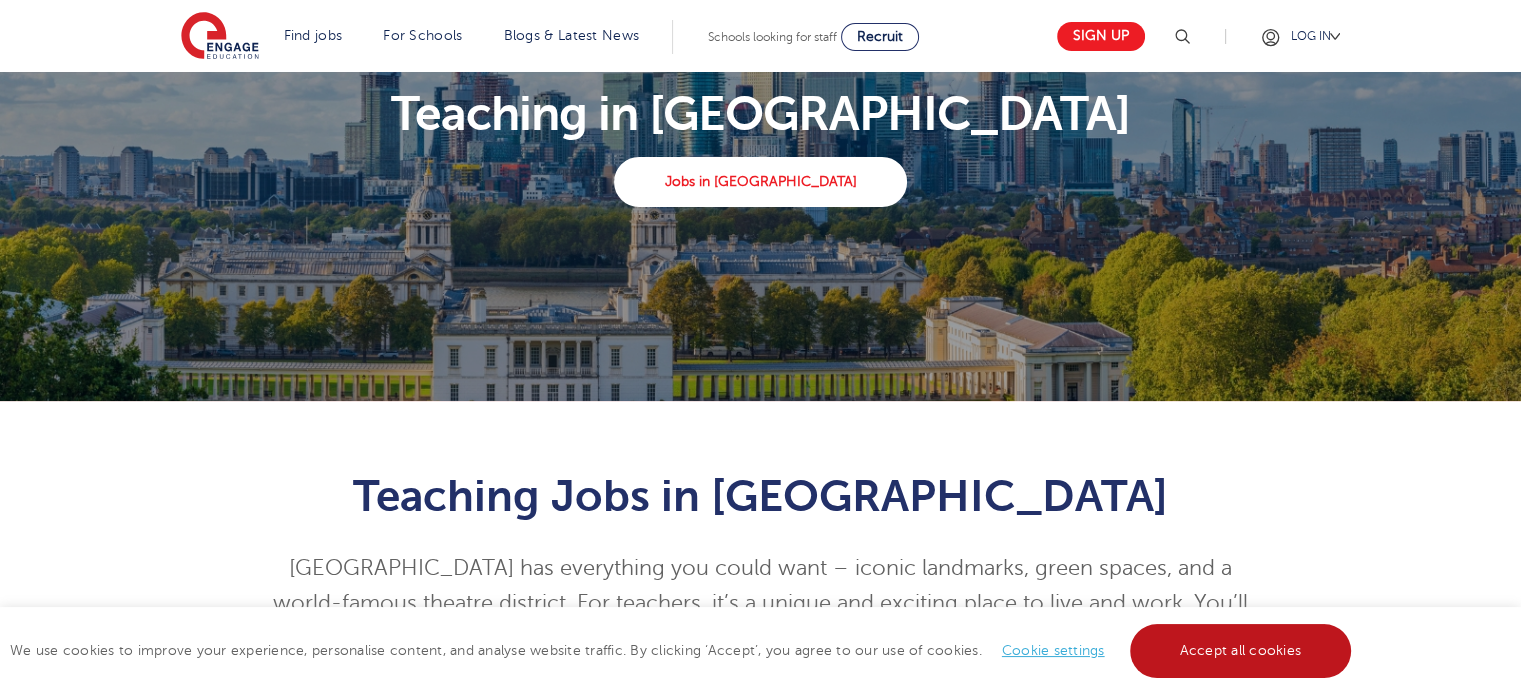 click on "Accept all cookies" at bounding box center (1241, 651) 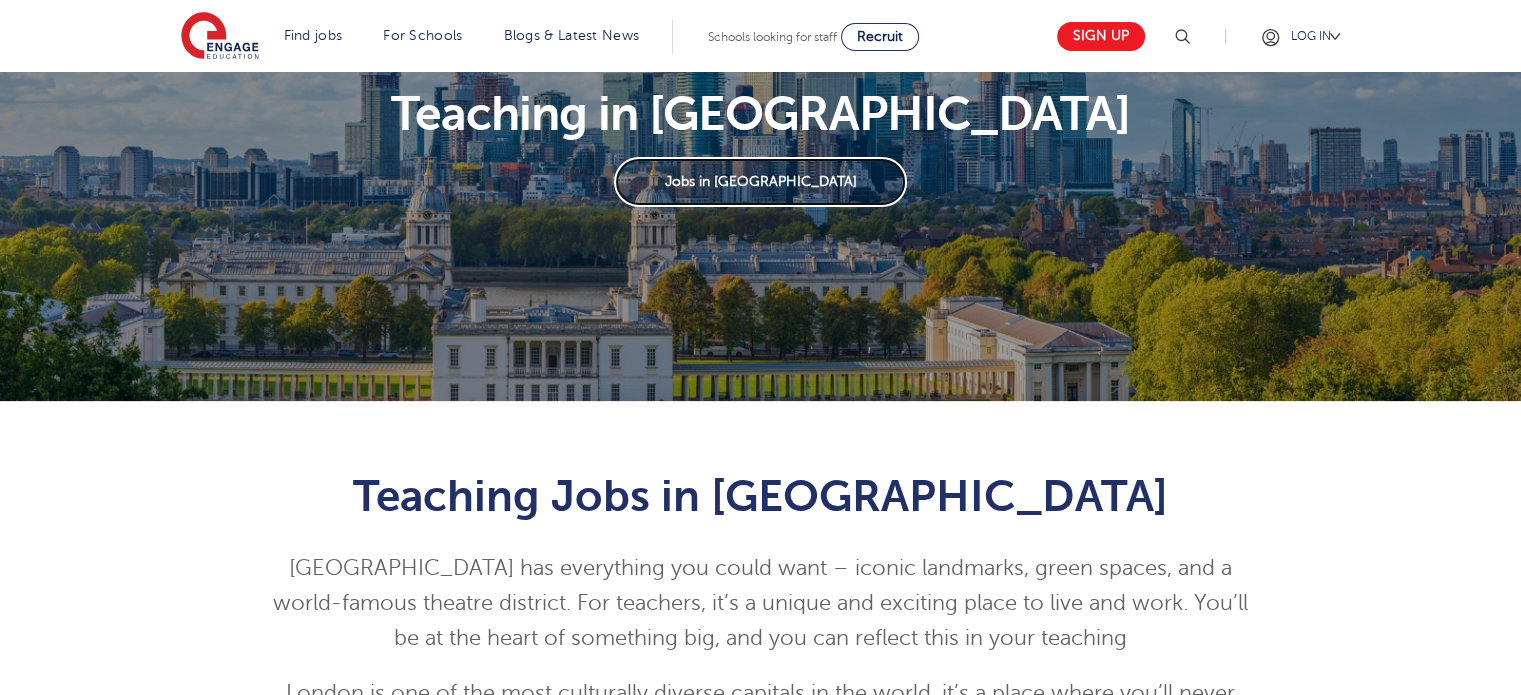 click on "Jobs in London" at bounding box center (760, 182) 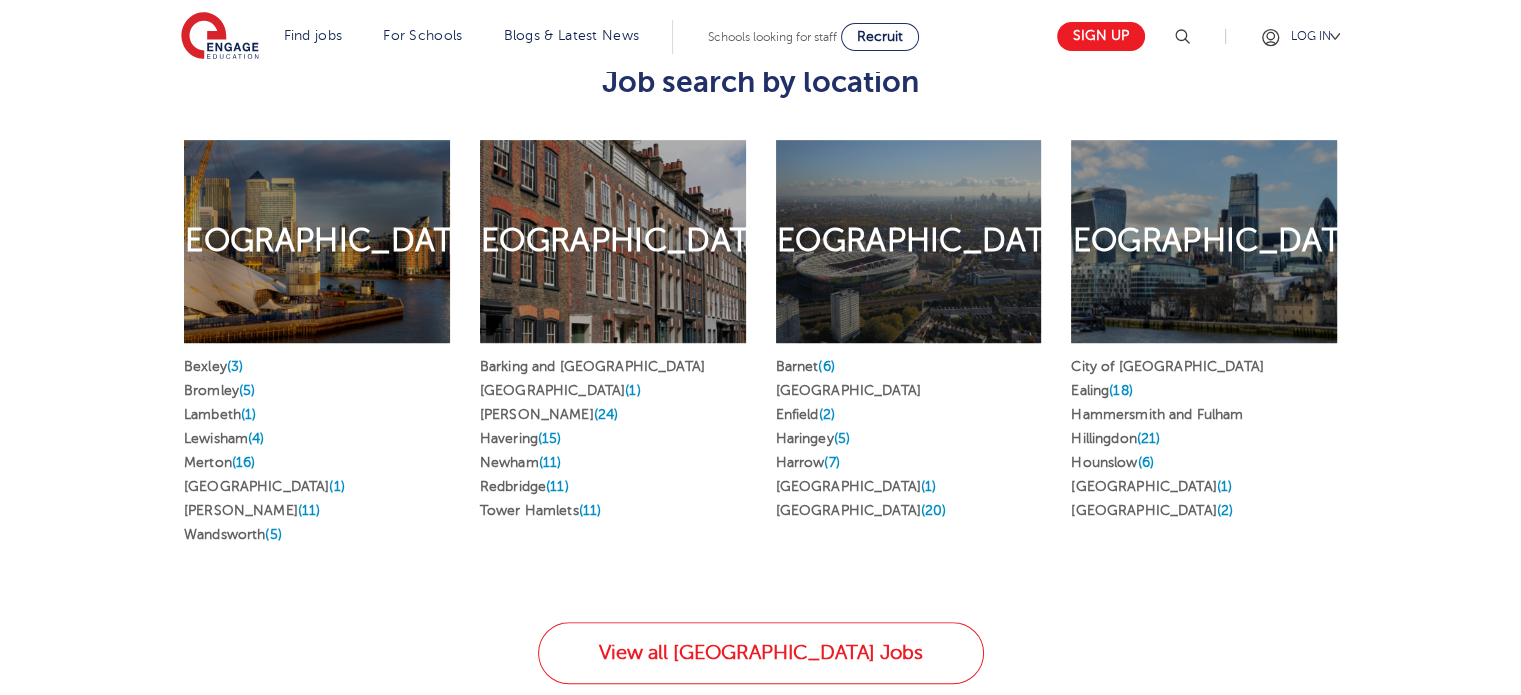 scroll, scrollTop: 1040, scrollLeft: 0, axis: vertical 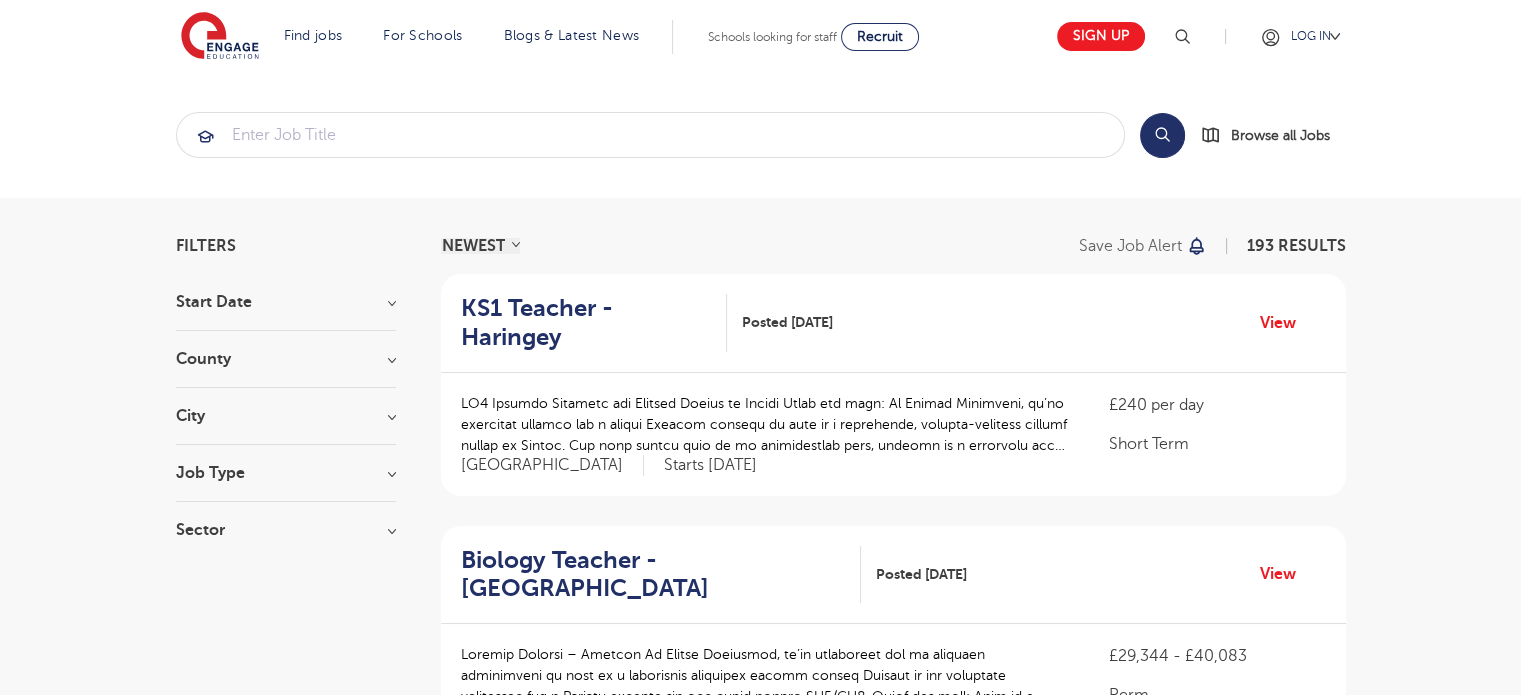 click on "County" at bounding box center (286, 359) 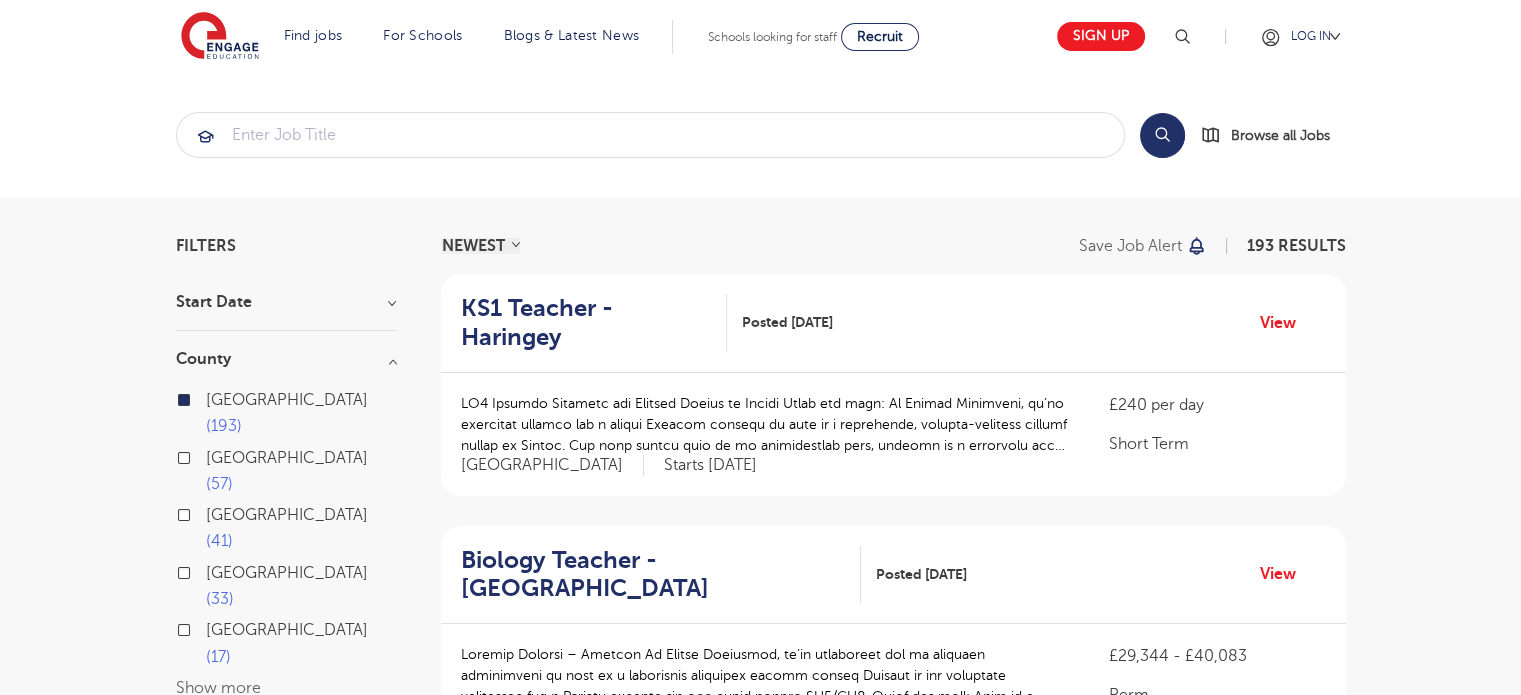 click on "County" at bounding box center (286, 359) 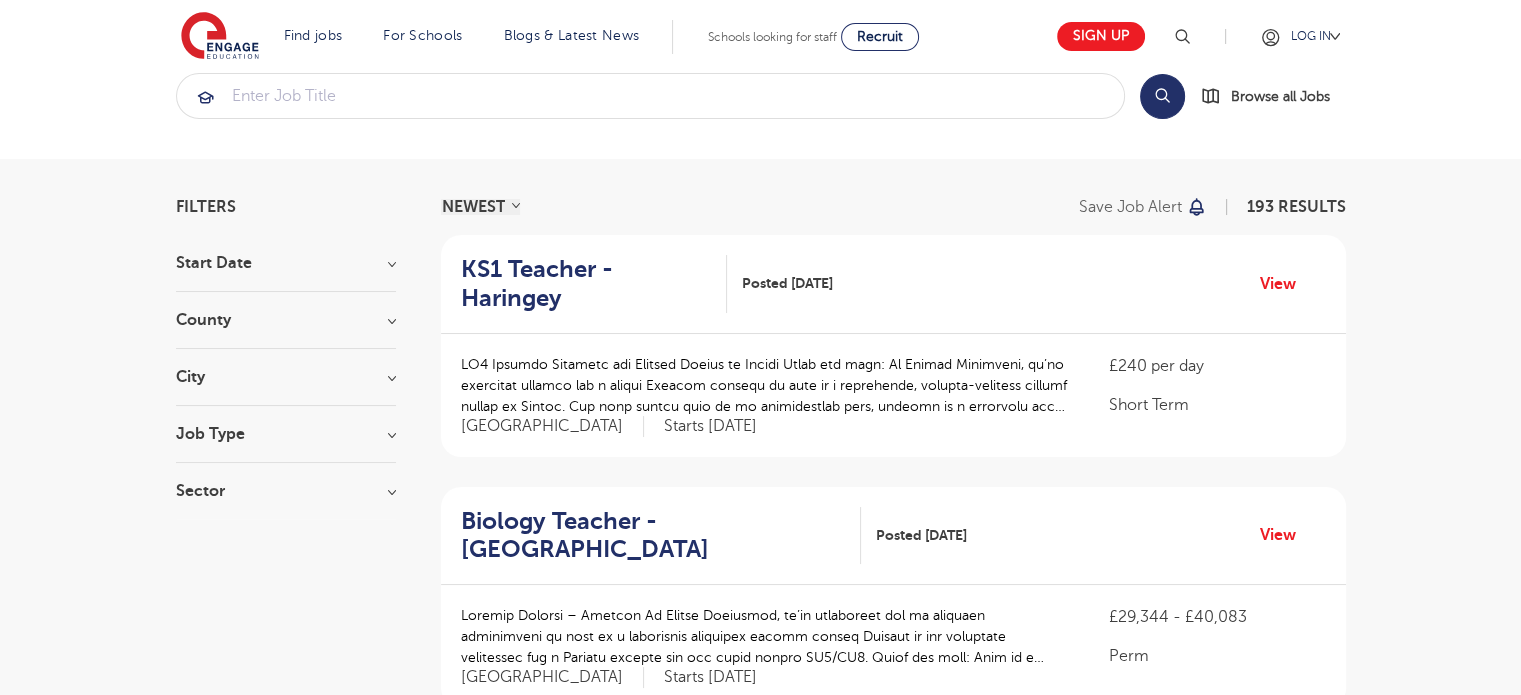 scroll, scrollTop: 40, scrollLeft: 0, axis: vertical 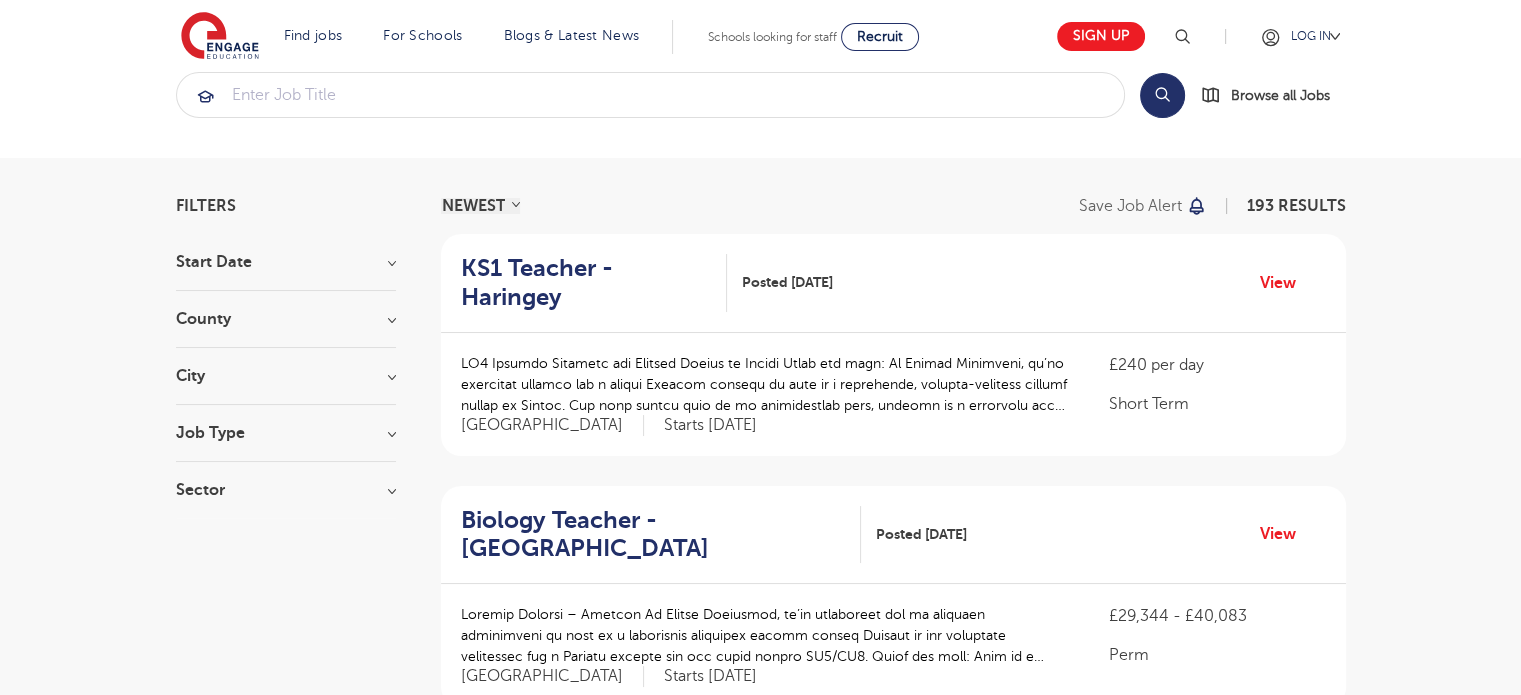 click on "Start Date
County
London   193       Hertfordshire   57       Leeds   41       West Sussex   33       East Sussex   17   Show more
City
Hackney   21       Hillingdon   20       Waltham Forest   19       Merton   16       Elmbridge   15   Show more
Job Type
Sector
Short Term   150       Long Term   37       Perm   6   Show more" at bounding box center (286, 386) 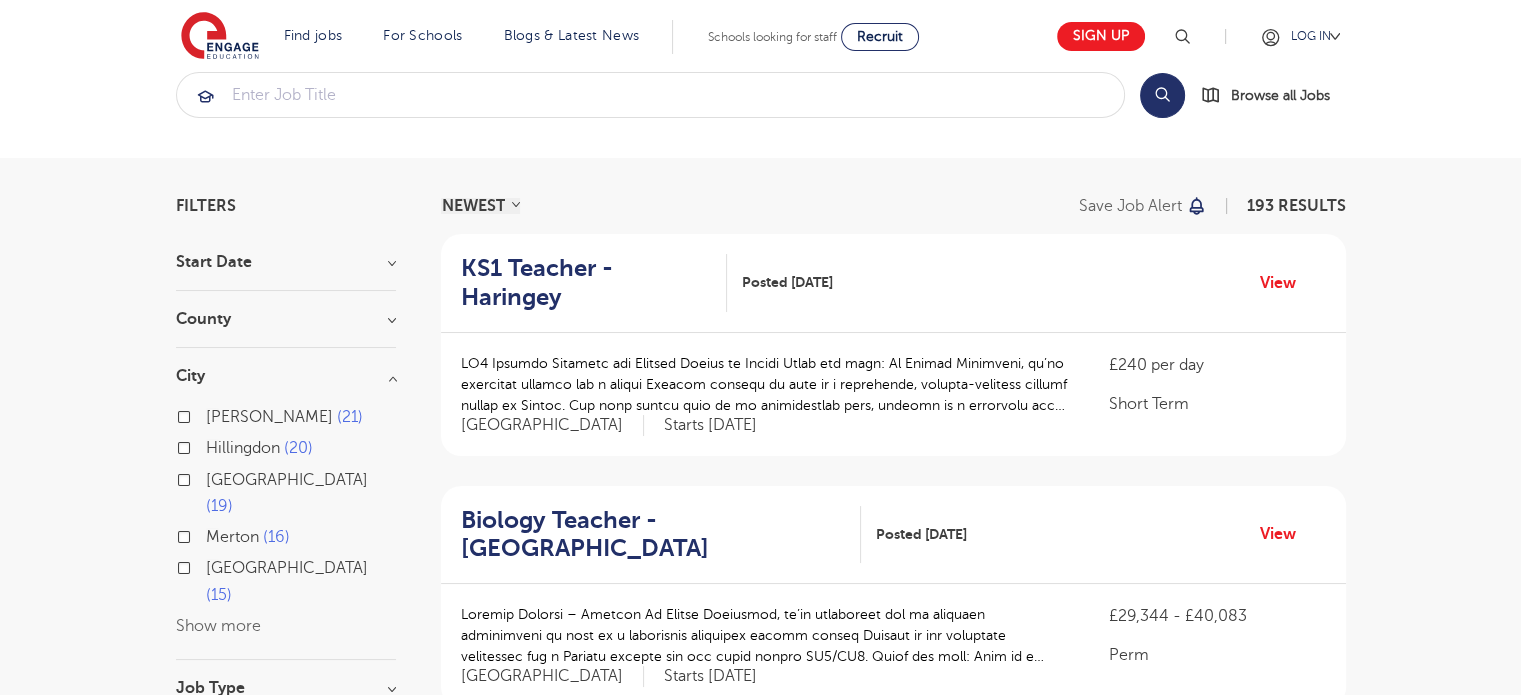 click on "Show more" at bounding box center [218, 626] 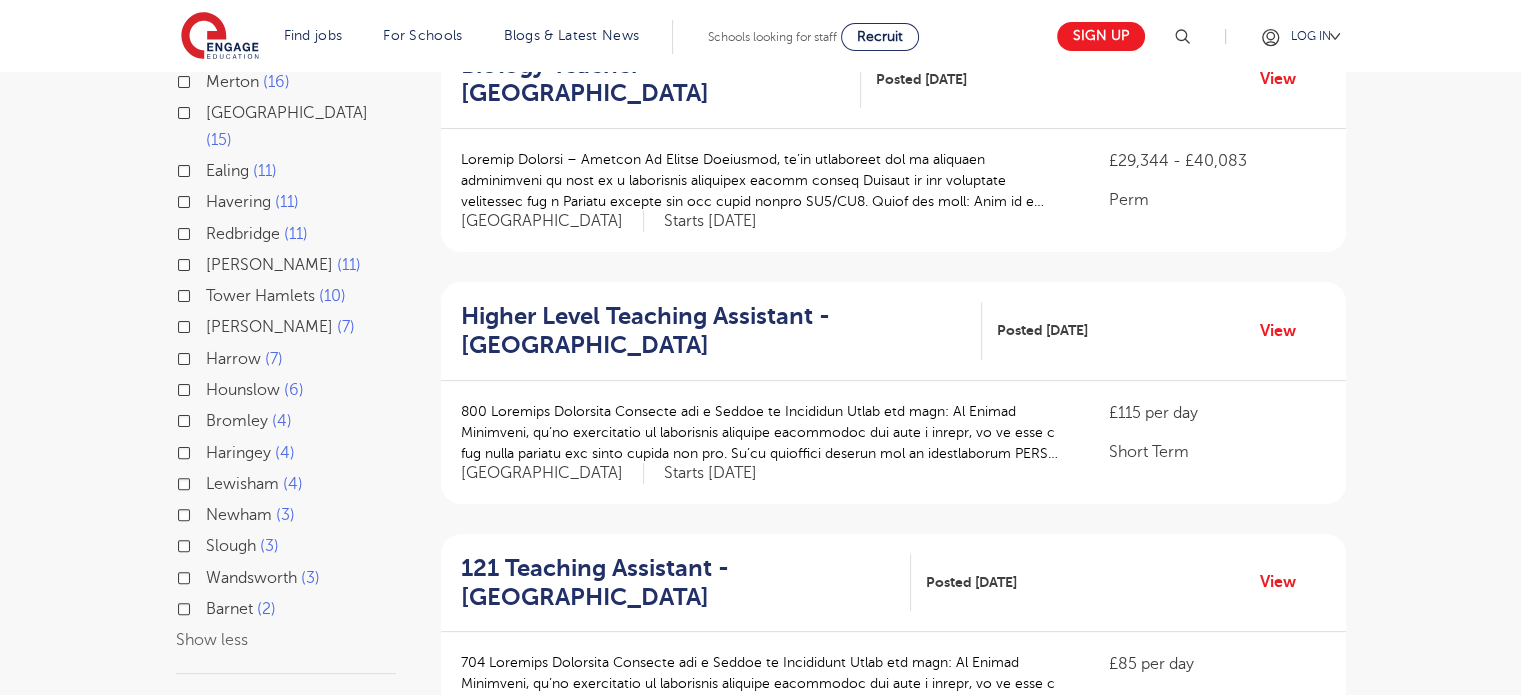 scroll, scrollTop: 499, scrollLeft: 0, axis: vertical 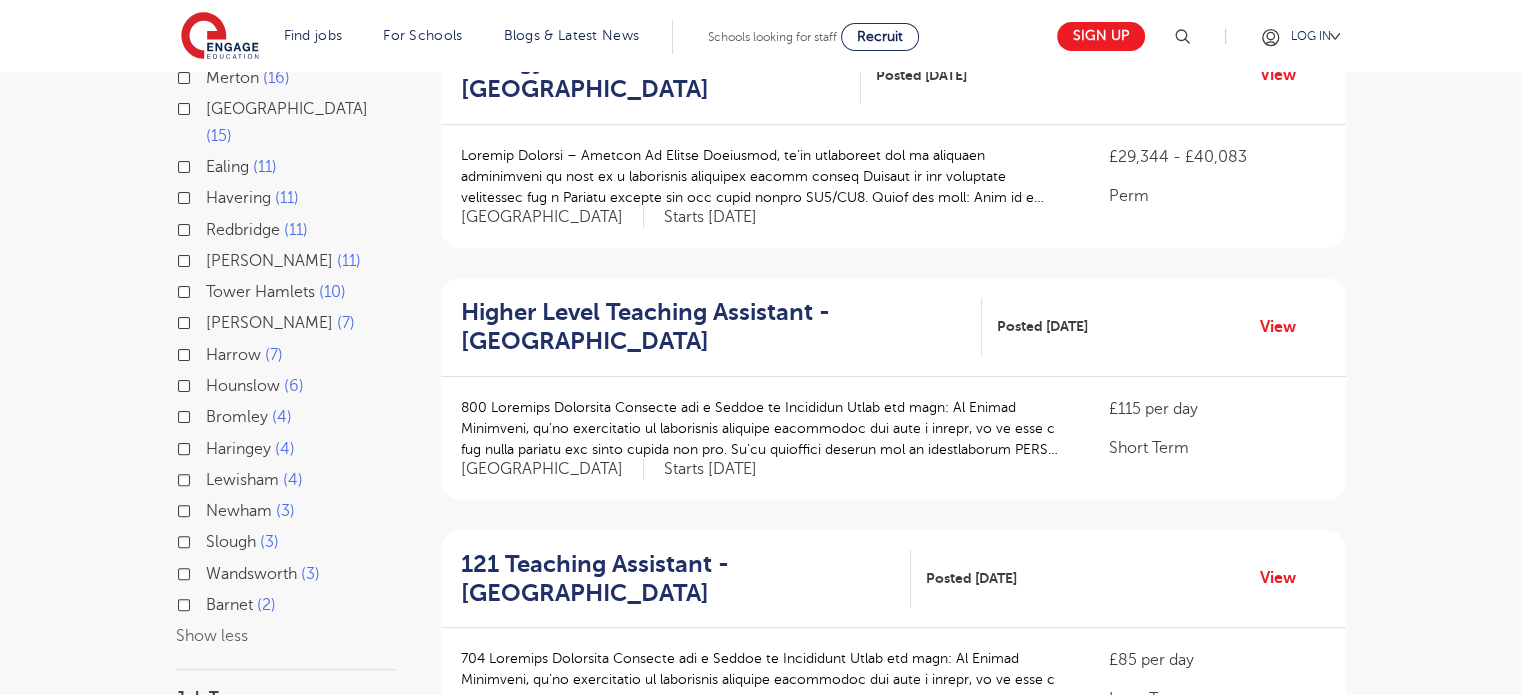 click on "Wandsworth   3" at bounding box center [263, 574] 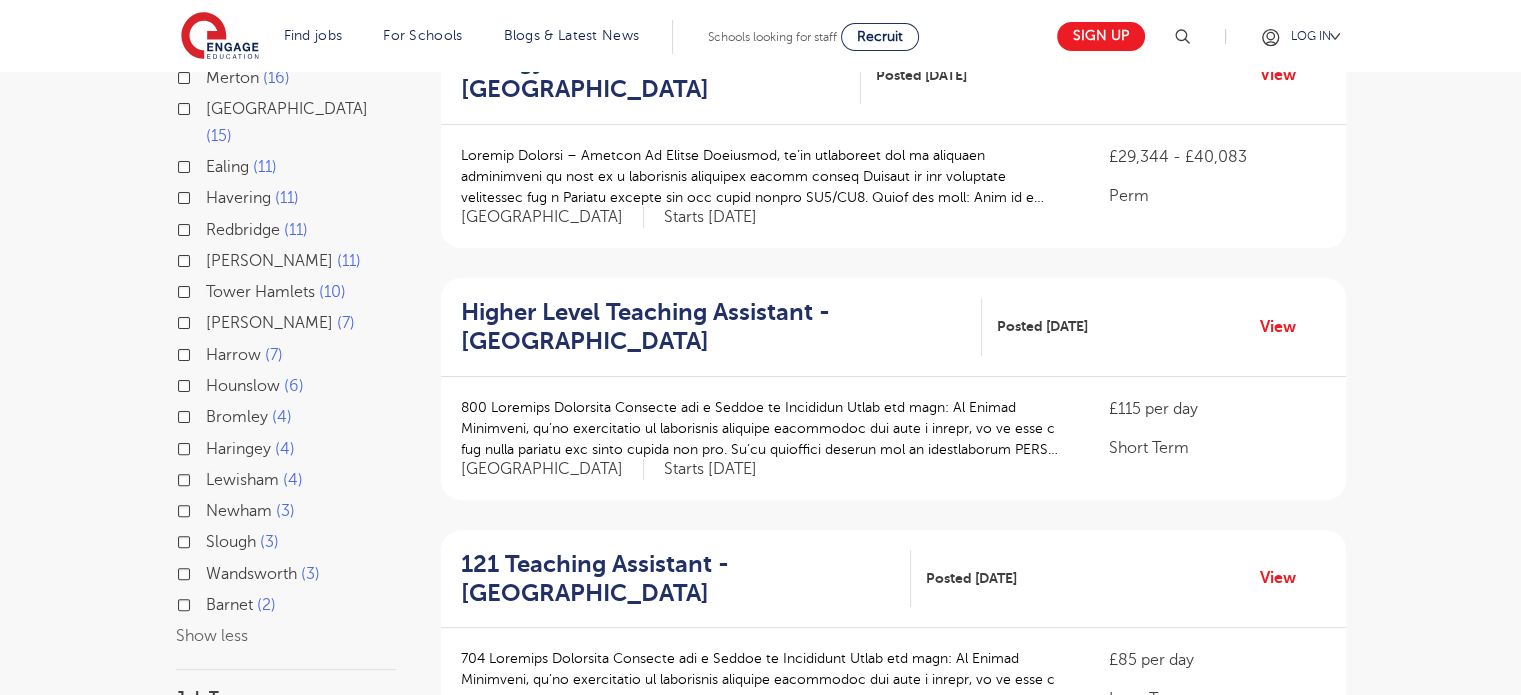 click on "Wandsworth   3" at bounding box center (212, 571) 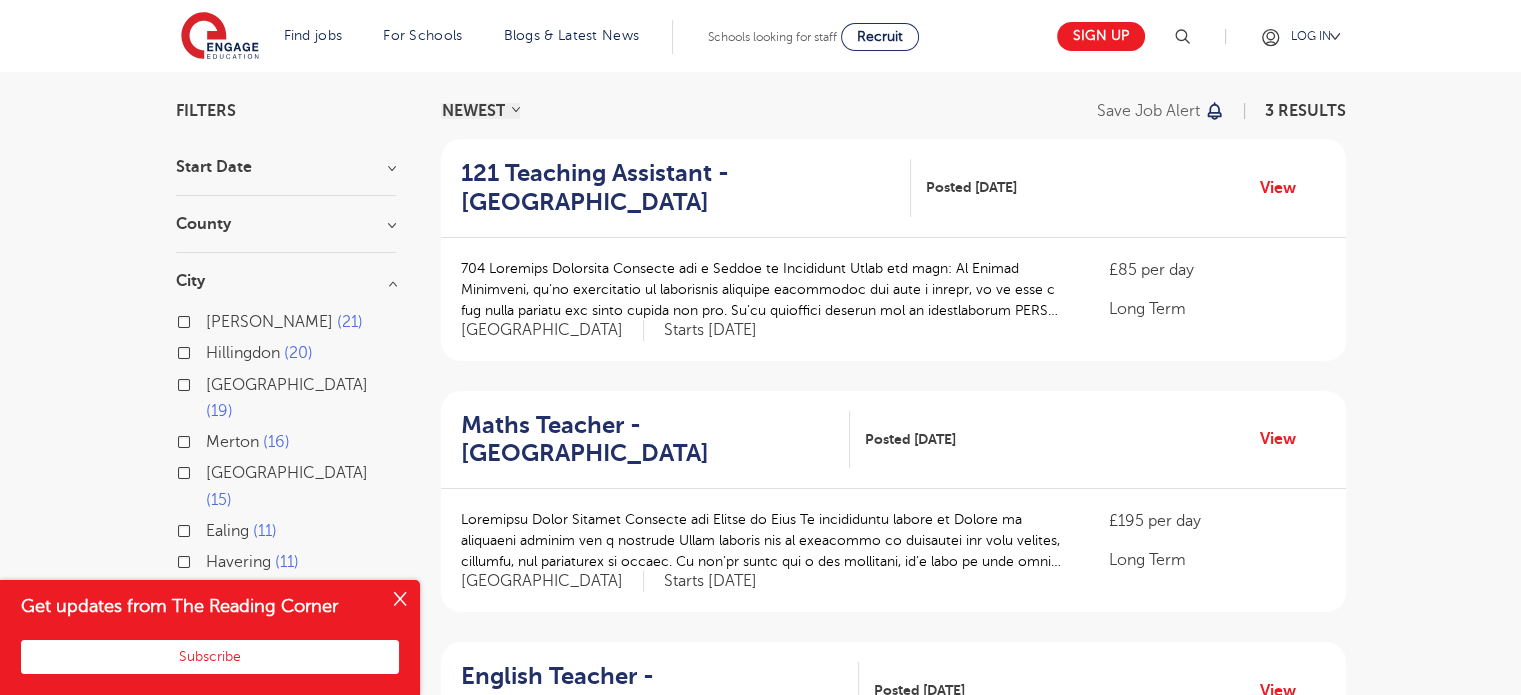 scroll, scrollTop: 110, scrollLeft: 0, axis: vertical 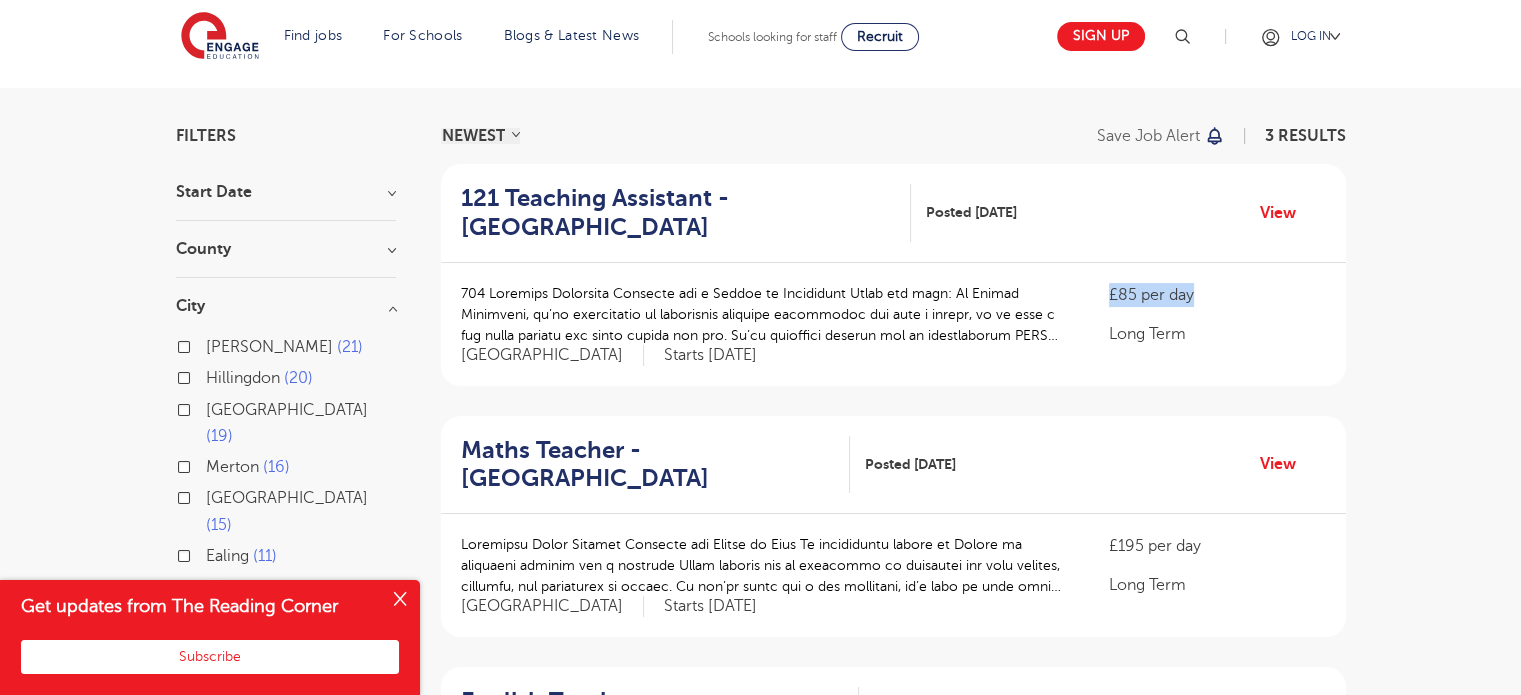 drag, startPoint x: 1094, startPoint y: 291, endPoint x: 1224, endPoint y: 280, distance: 130.46455 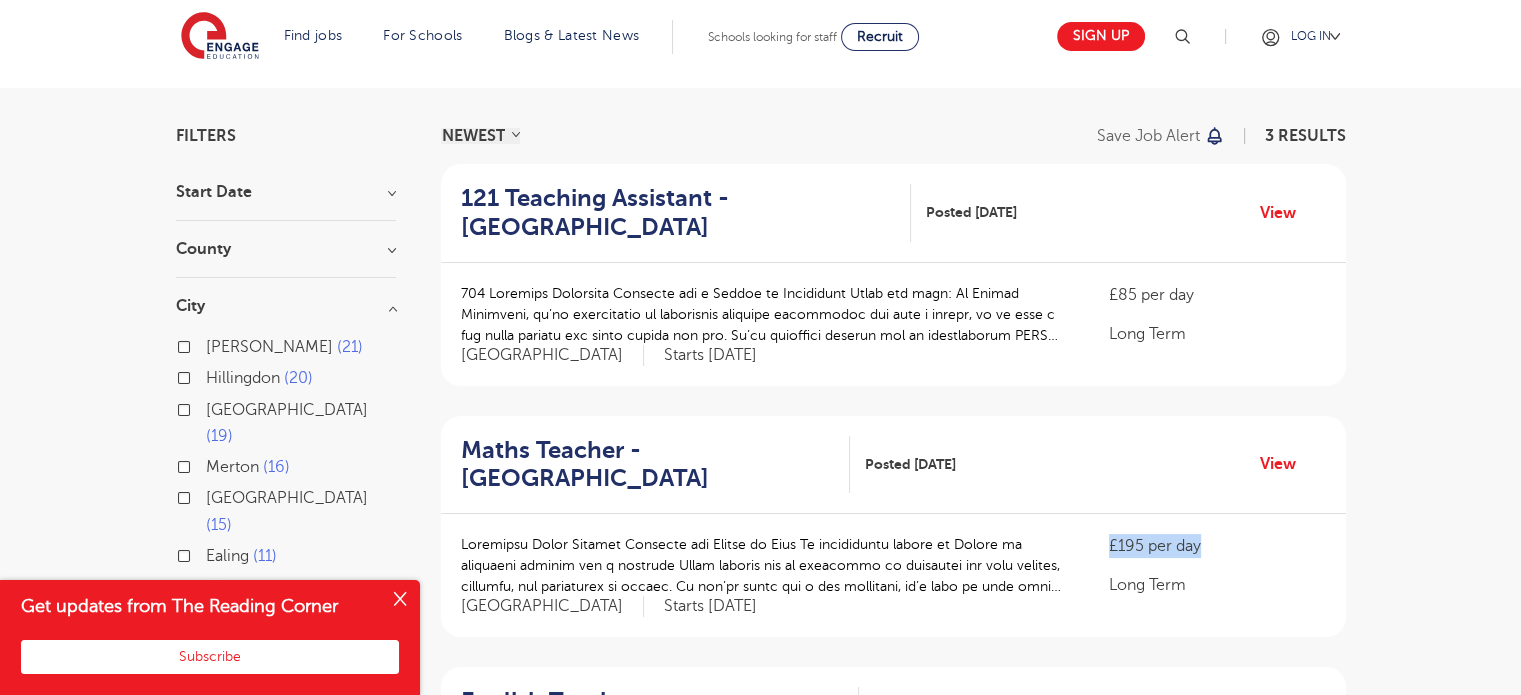 drag, startPoint x: 1111, startPoint y: 538, endPoint x: 1240, endPoint y: 530, distance: 129.24782 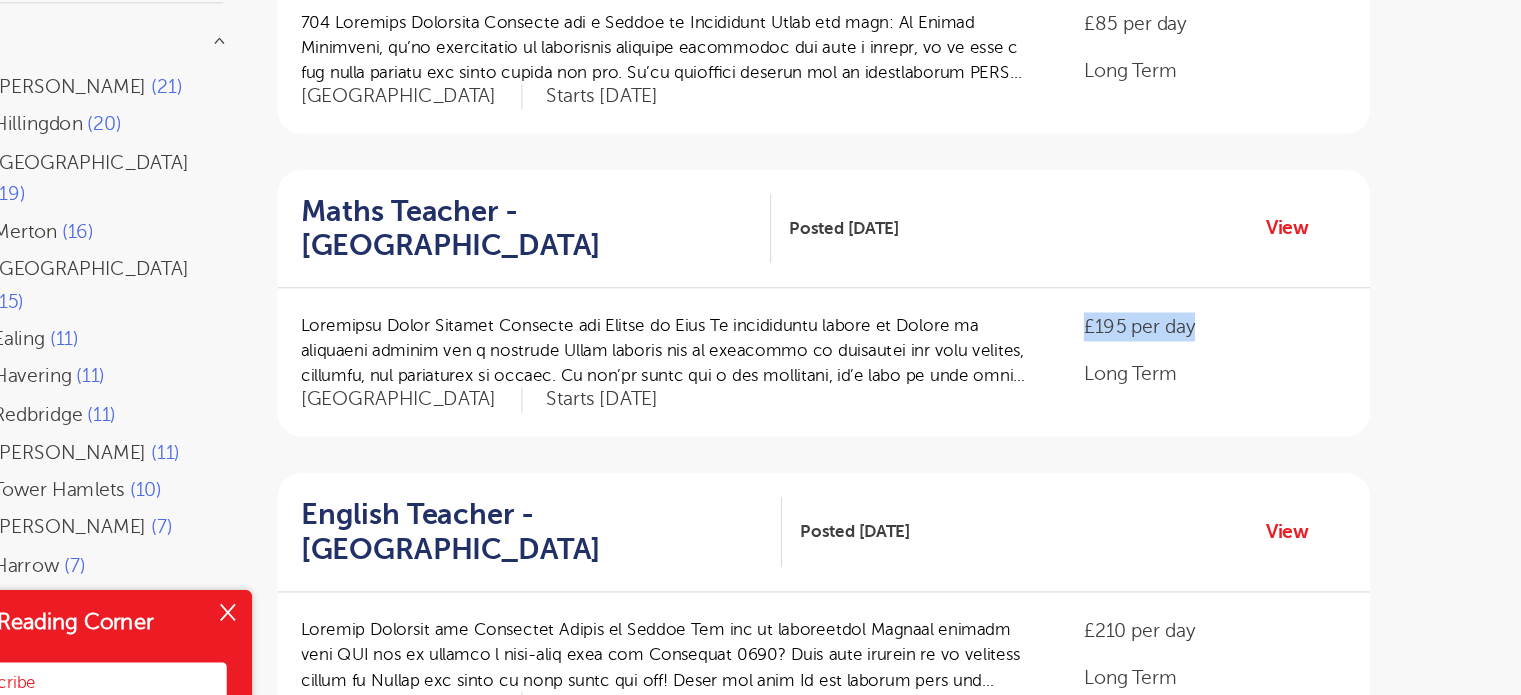 scroll, scrollTop: 294, scrollLeft: 0, axis: vertical 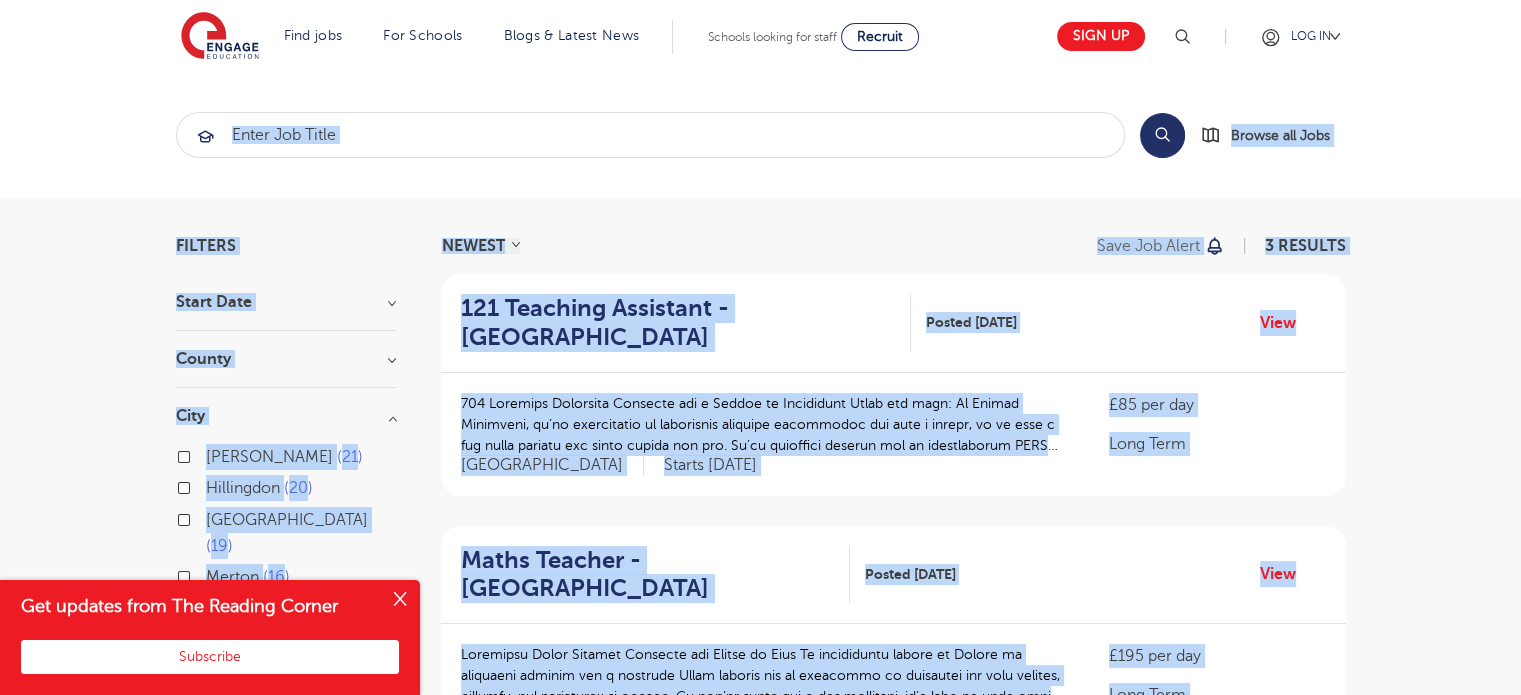 drag, startPoint x: 1240, startPoint y: 530, endPoint x: 689, endPoint y: -121, distance: 852.87866 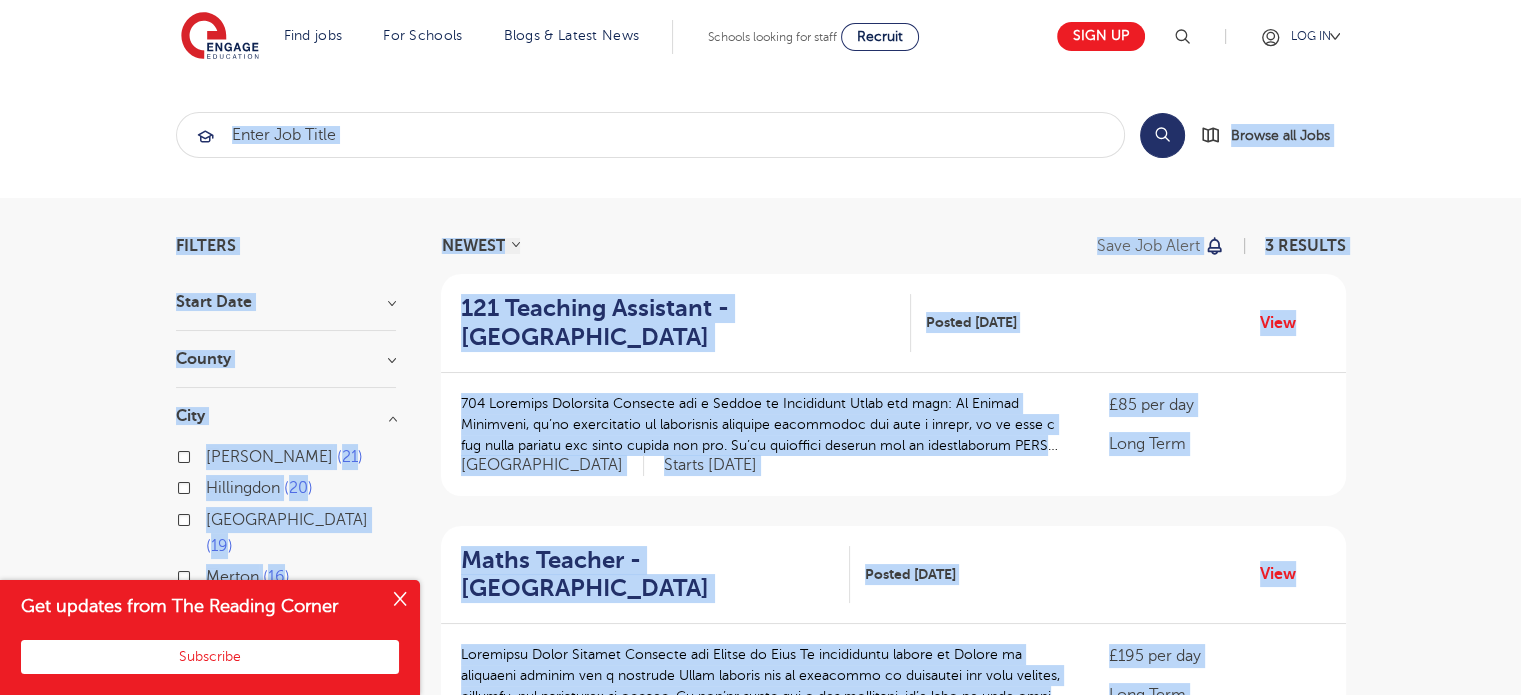 click on "Filters
Start Date
County
London   3       Wandsworth   2   Show more
City
Hackney   21       Hillingdon   20       Waltham Forest   19       Merton   16       Elmbridge   15       Ealing   11       Havering   11       Redbridge   11       Sutton   11       Tower Hamlets   10       Brent   7       Harrow   7       Hounslow   6       Bromley   4       Haringey   4       Lewisham   4       Newham   3       Slough   3       Wandsworth   3       Barnet   2   Show less
Job Type
Sector
Long Term   3   Show more
Cancel" at bounding box center (760, 760) 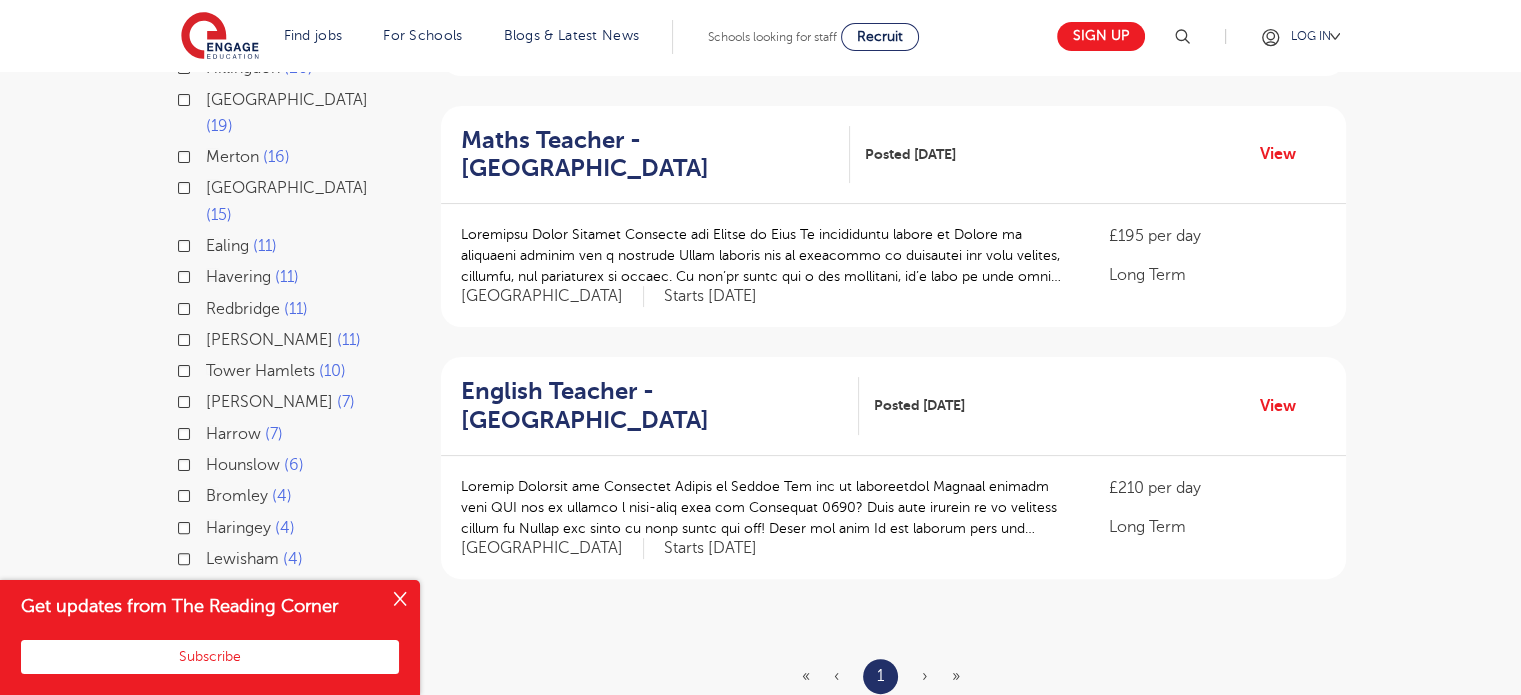 scroll, scrollTop: 500, scrollLeft: 0, axis: vertical 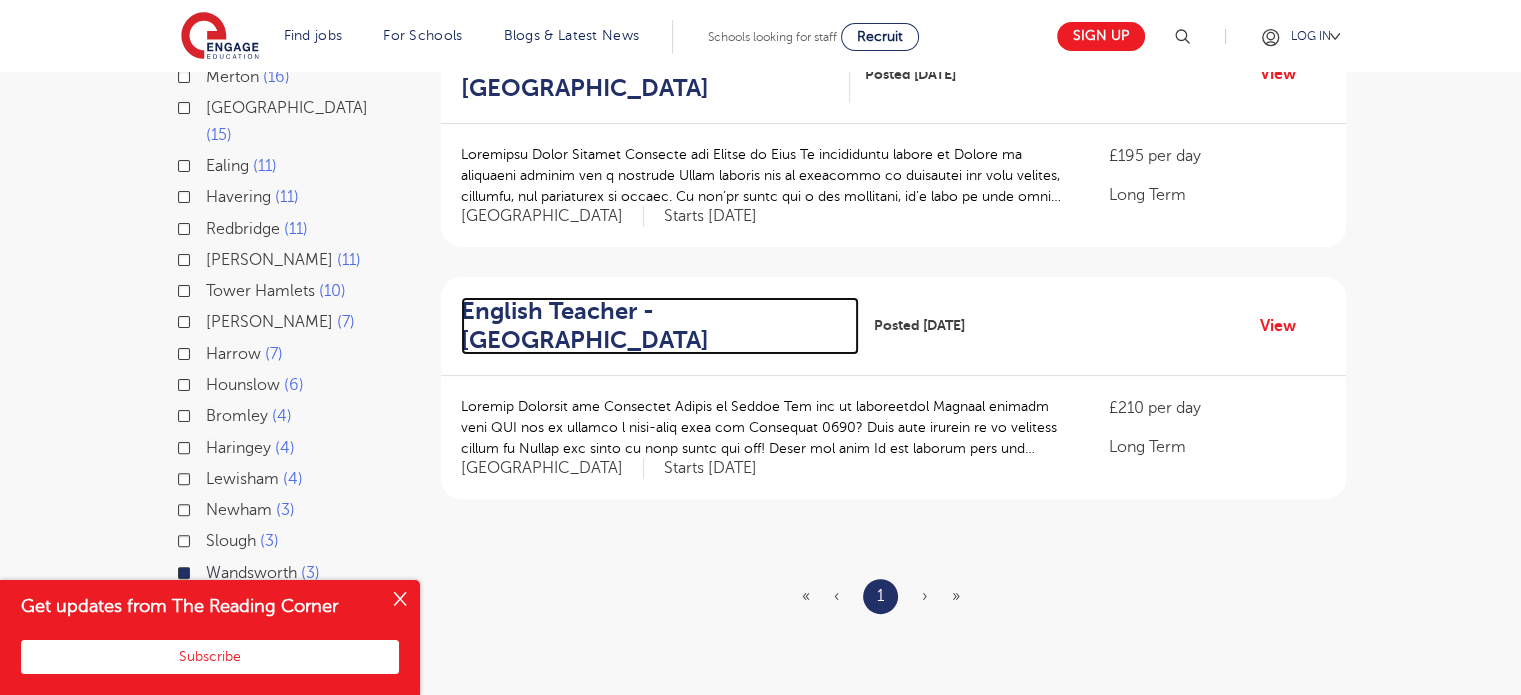 click on "English Teacher - Wandsworth" at bounding box center (652, 326) 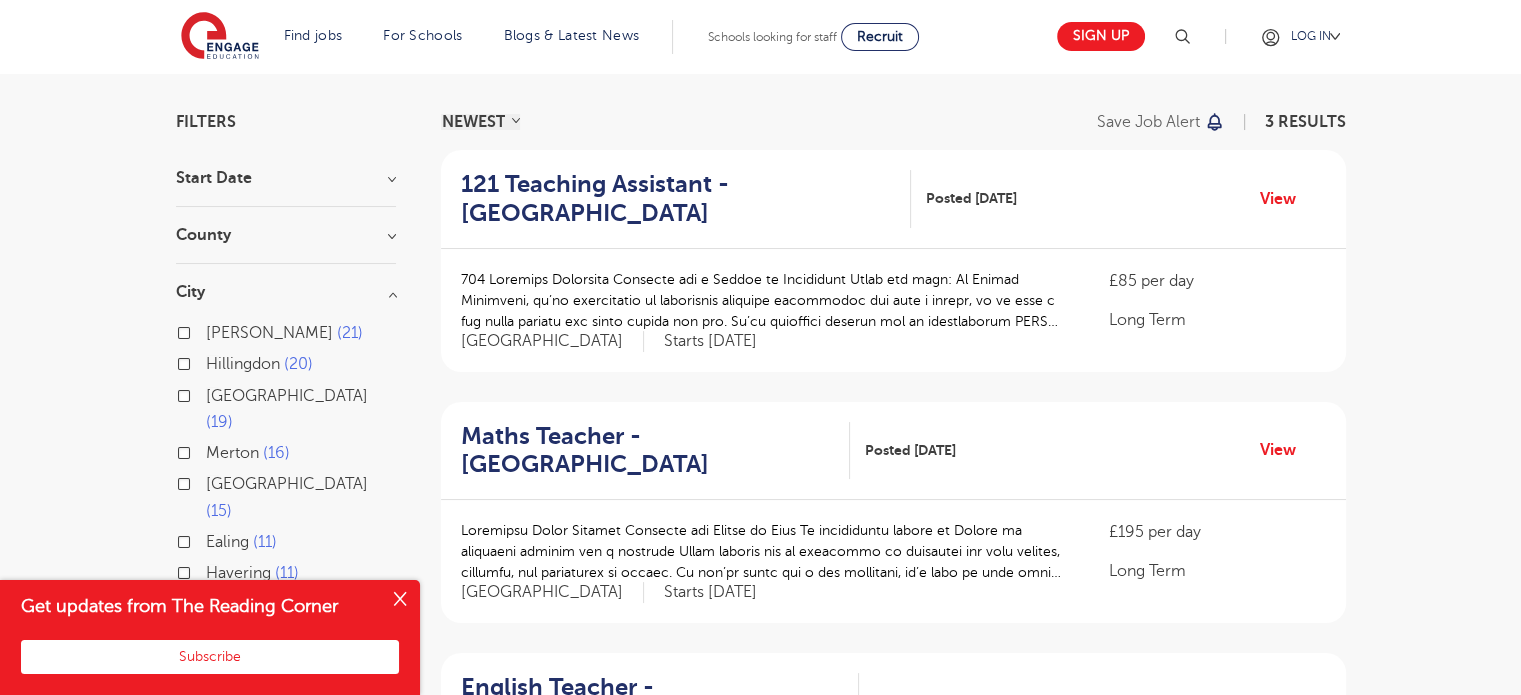 scroll, scrollTop: 0, scrollLeft: 0, axis: both 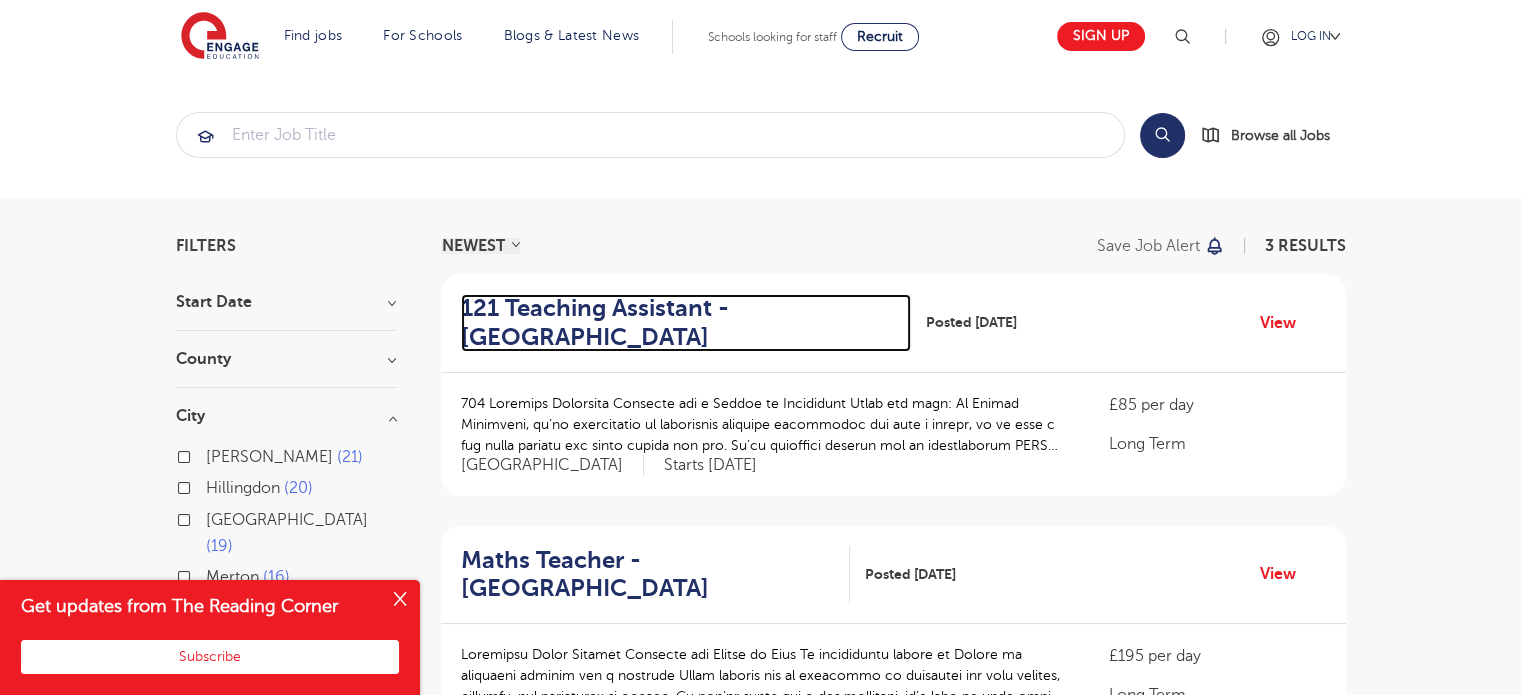 click on "121 Teaching Assistant - Wandsworth" at bounding box center (678, 323) 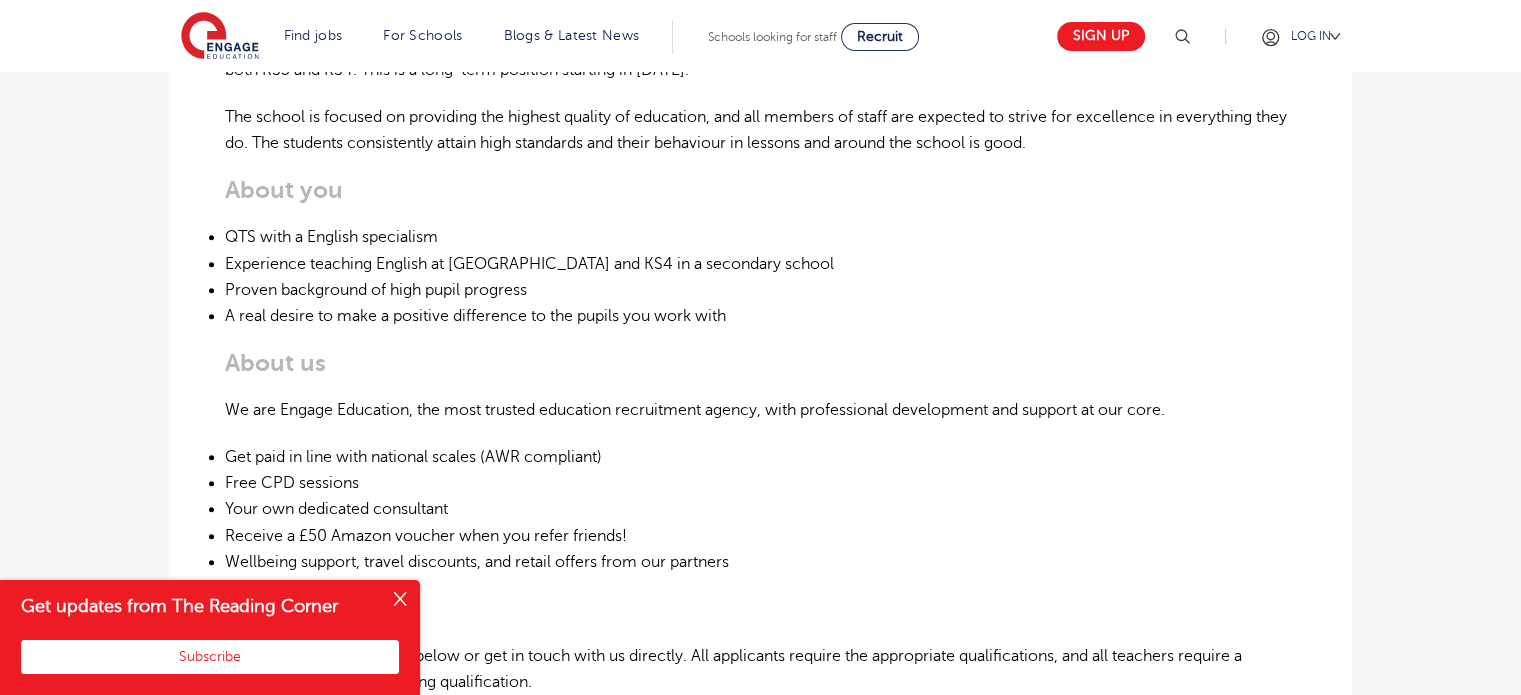 scroll, scrollTop: 820, scrollLeft: 0, axis: vertical 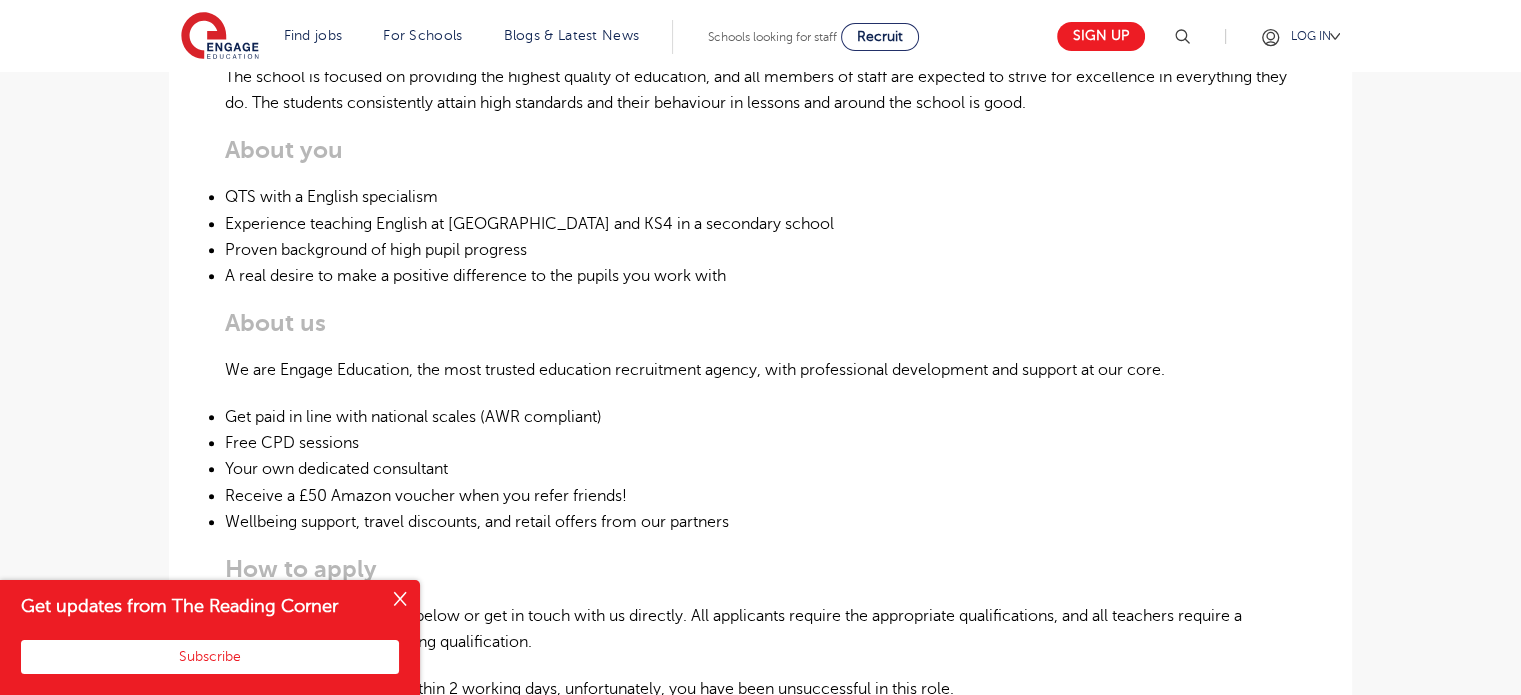 click at bounding box center [400, 600] 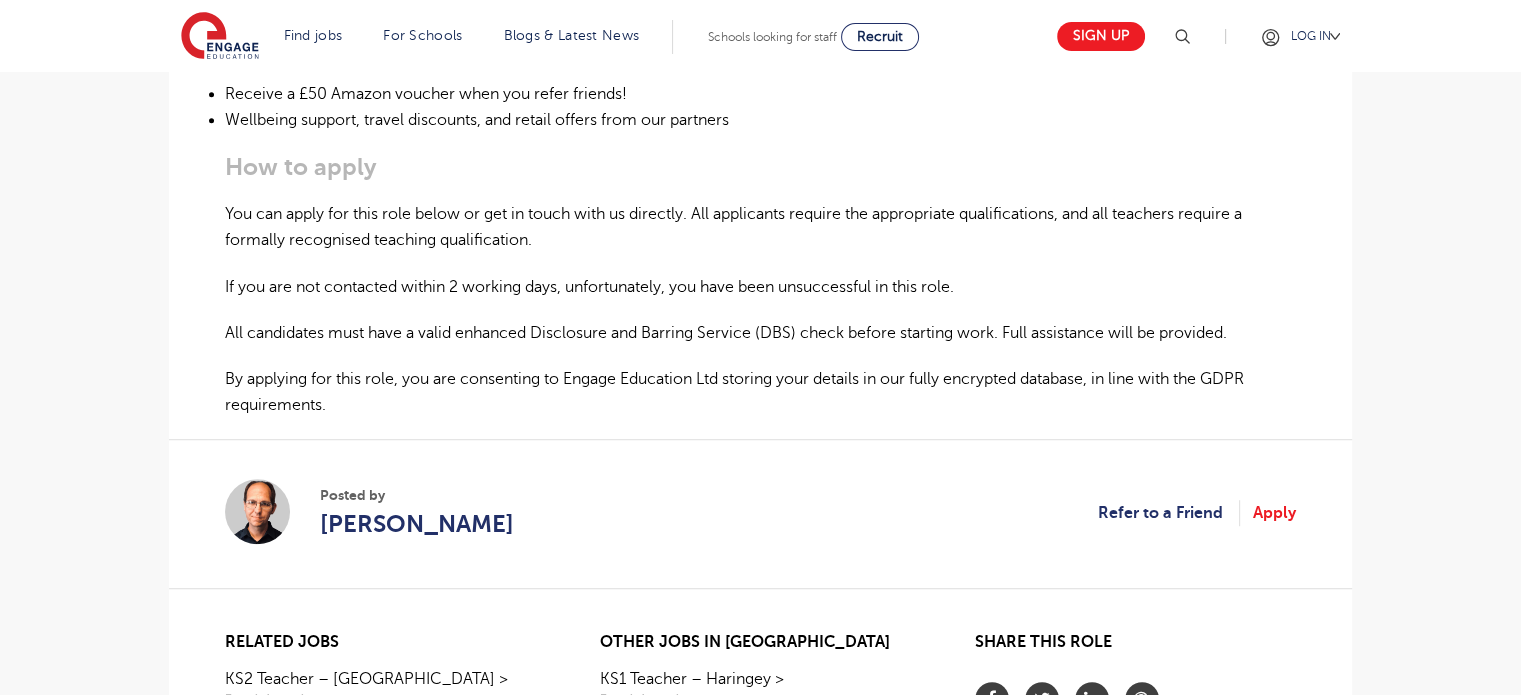 scroll, scrollTop: 1150, scrollLeft: 0, axis: vertical 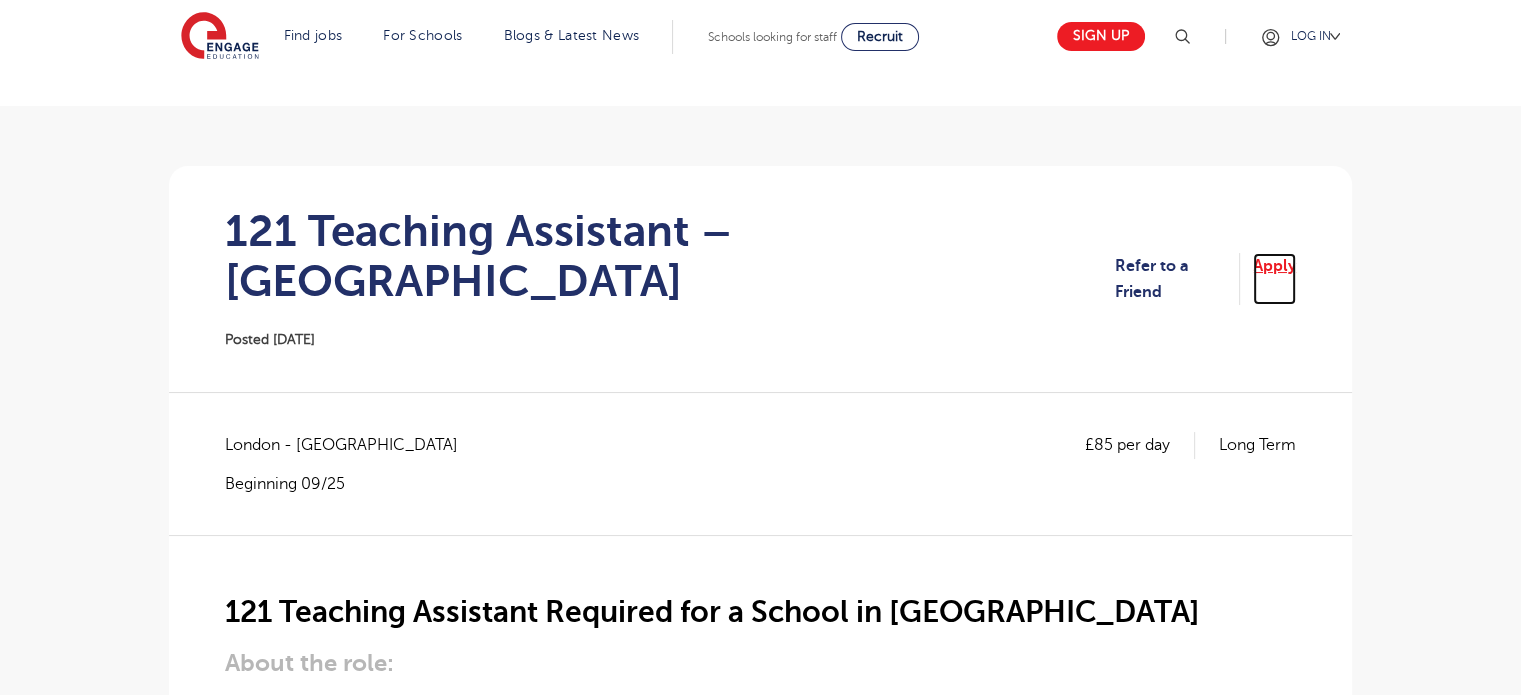 click on "Apply" at bounding box center [1274, 279] 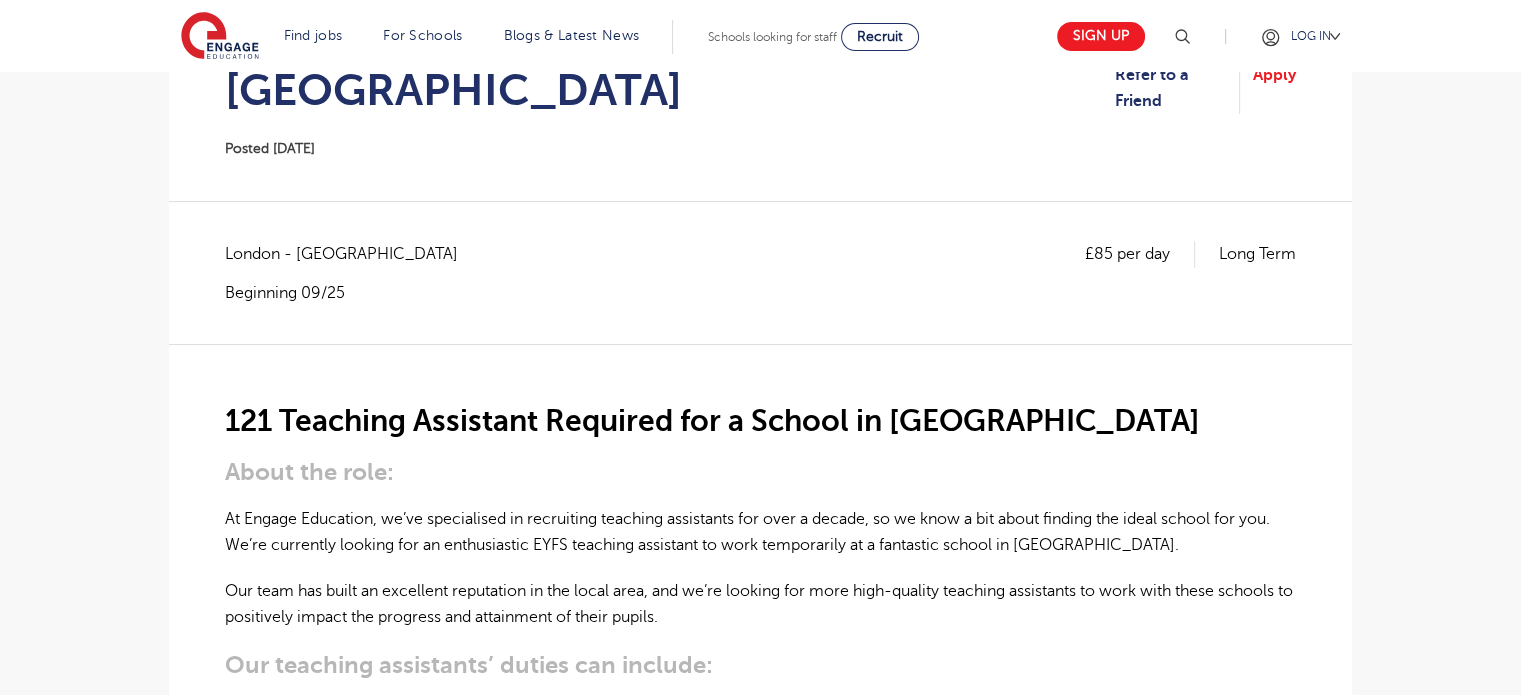 scroll, scrollTop: 288, scrollLeft: 0, axis: vertical 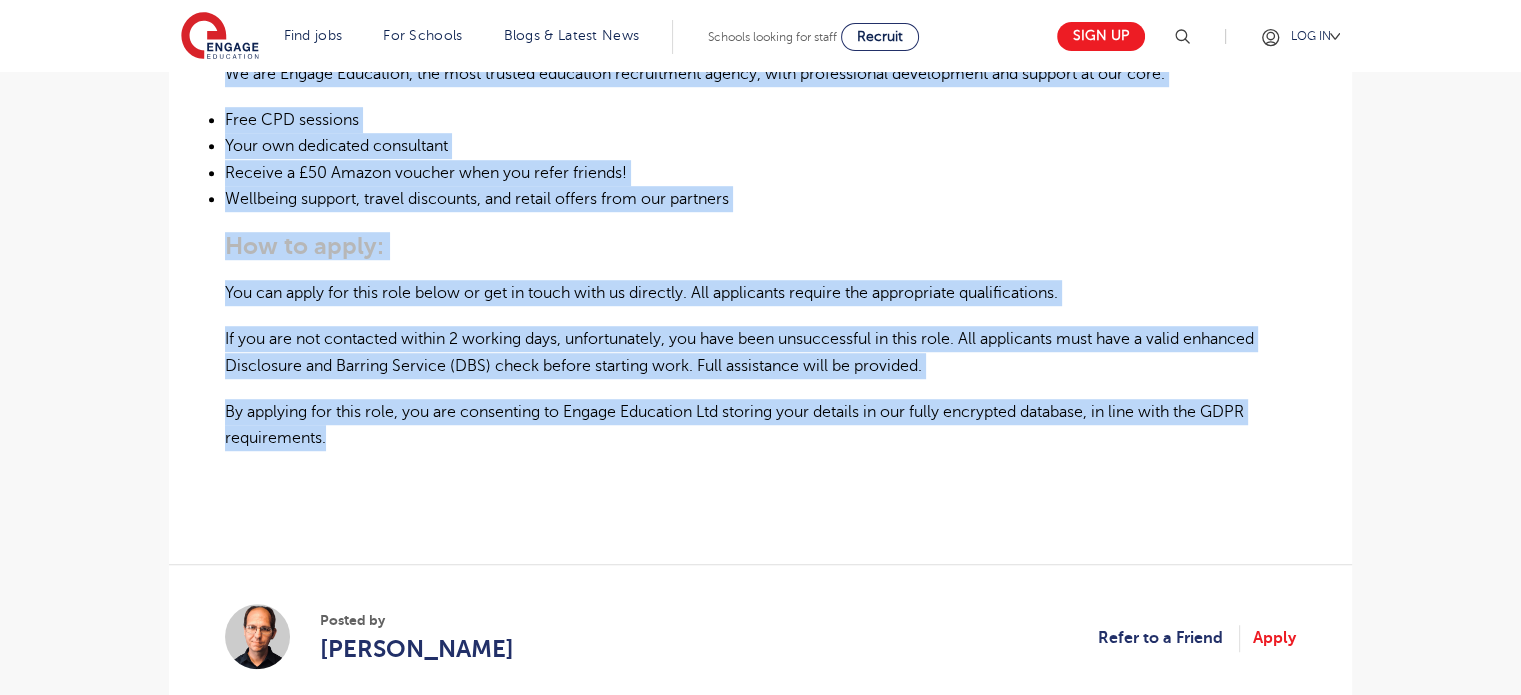 drag, startPoint x: 216, startPoint y: 351, endPoint x: 807, endPoint y: 383, distance: 591.8657 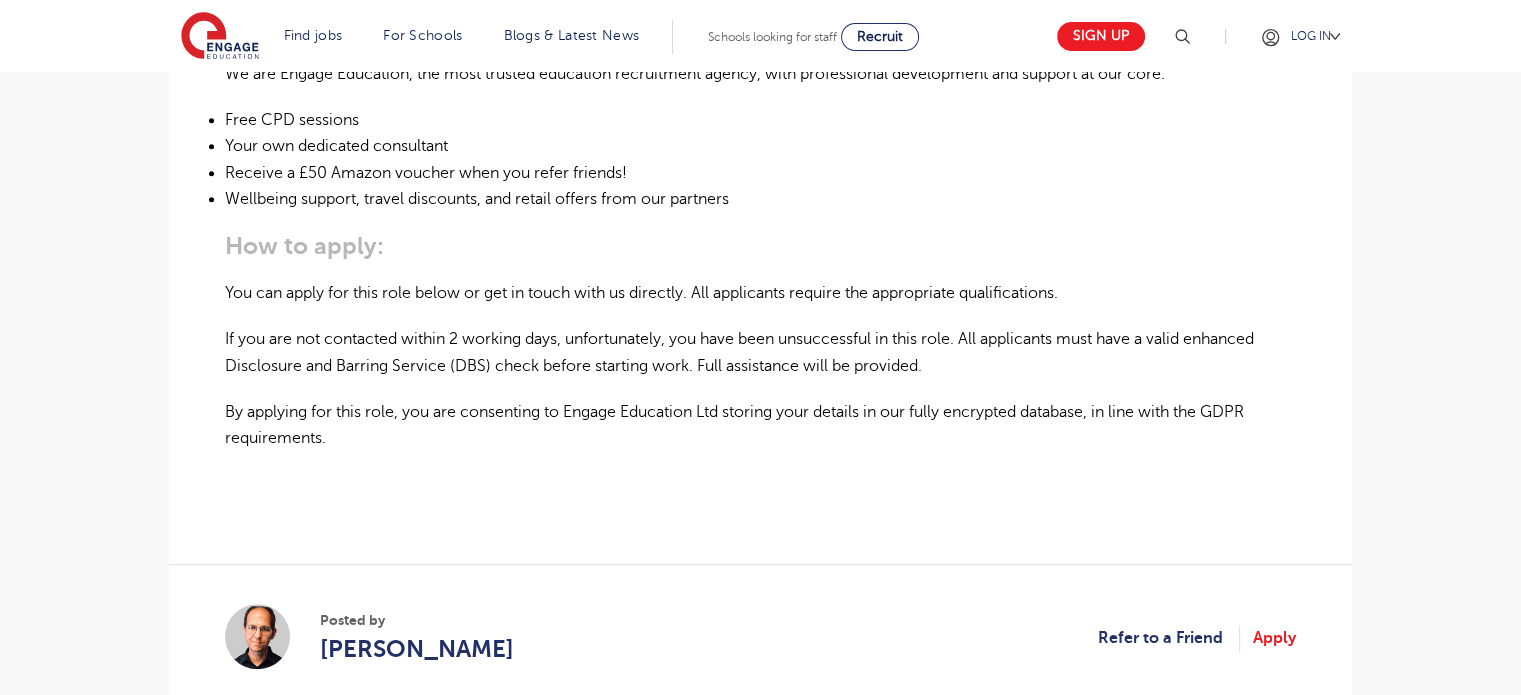 click on "121 Teaching Assistant Required for a School in Wandsworth
About the role:
At Engage Education, we’ve specialised in recruiting teaching assistants for over a decade, so we know a bit about finding the ideal school for you. We’re currently looking for an enthusiastic EYFS teaching assistant to work temporarily at a fantastic school in Wandsworth.
Our team has built an excellent reputation in the local area, and we’re looking for more high-quality teaching assistants to work with these schools to positively impact the progress and attainment of their pupils.
Our teaching assistants’ duties can include:
Working with small groups of pupils
Providing intervention support for students
The ideal applicant will have:
Some experience working with young children or in a school
A real passion for education and improving the attainment of pupils
Bags of creativity for stimulating and engaging pupils’
The school you will be working in:" at bounding box center [760, -69] 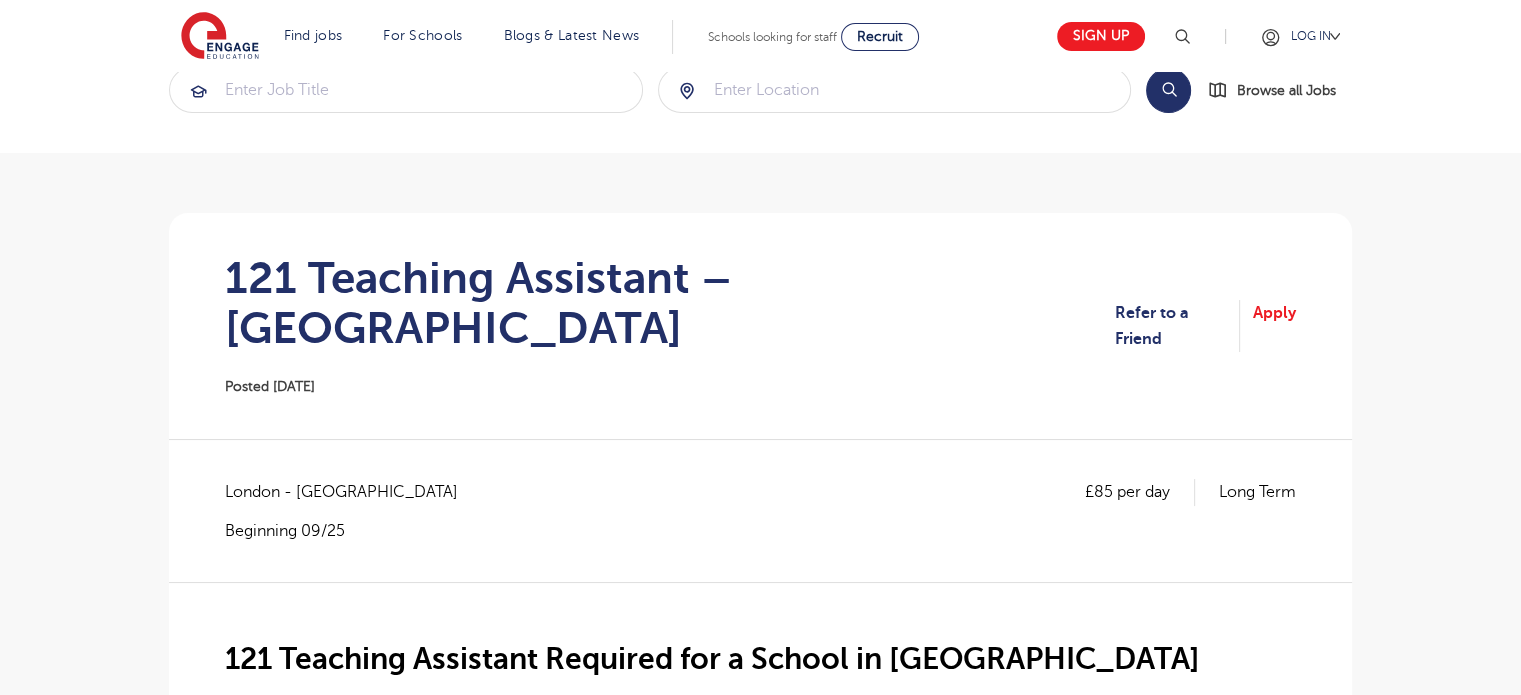 scroll, scrollTop: 0, scrollLeft: 0, axis: both 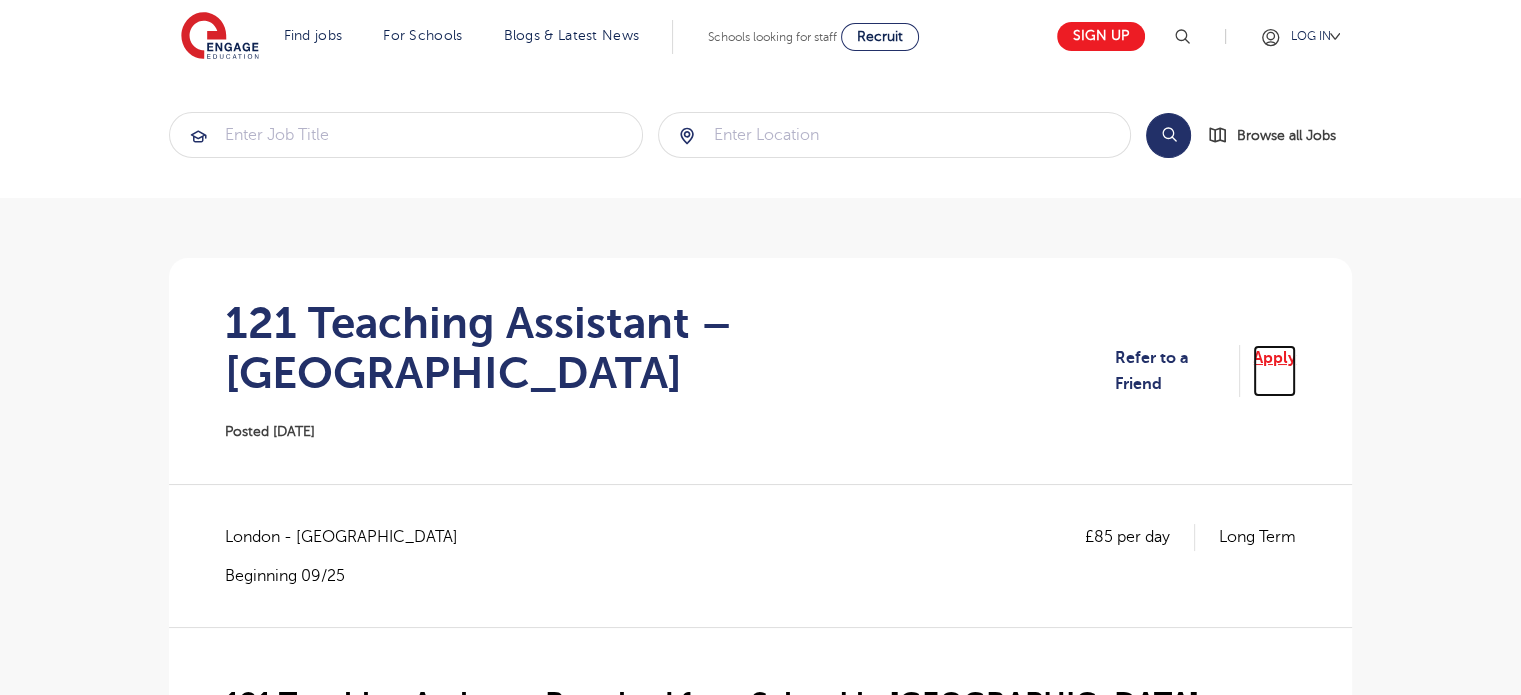 click on "Apply" at bounding box center [1274, 371] 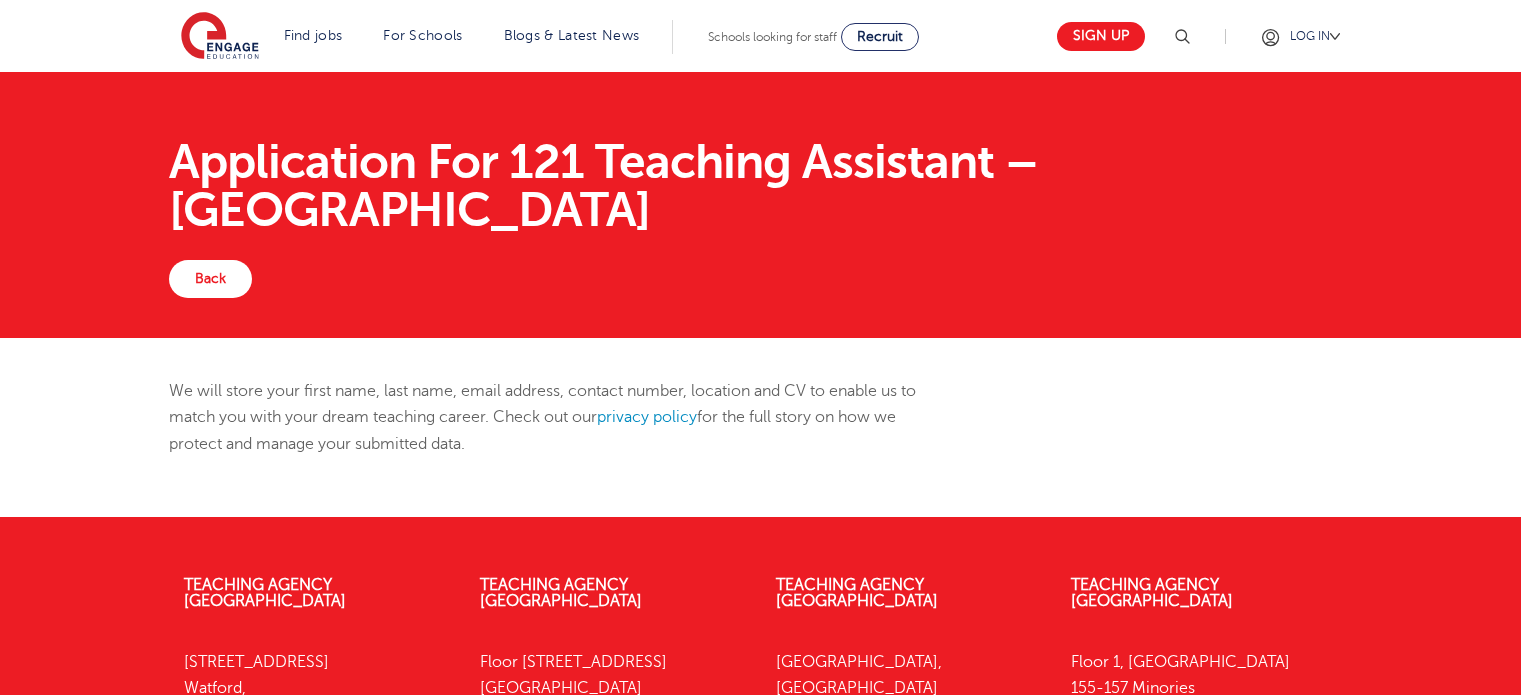 scroll, scrollTop: 0, scrollLeft: 0, axis: both 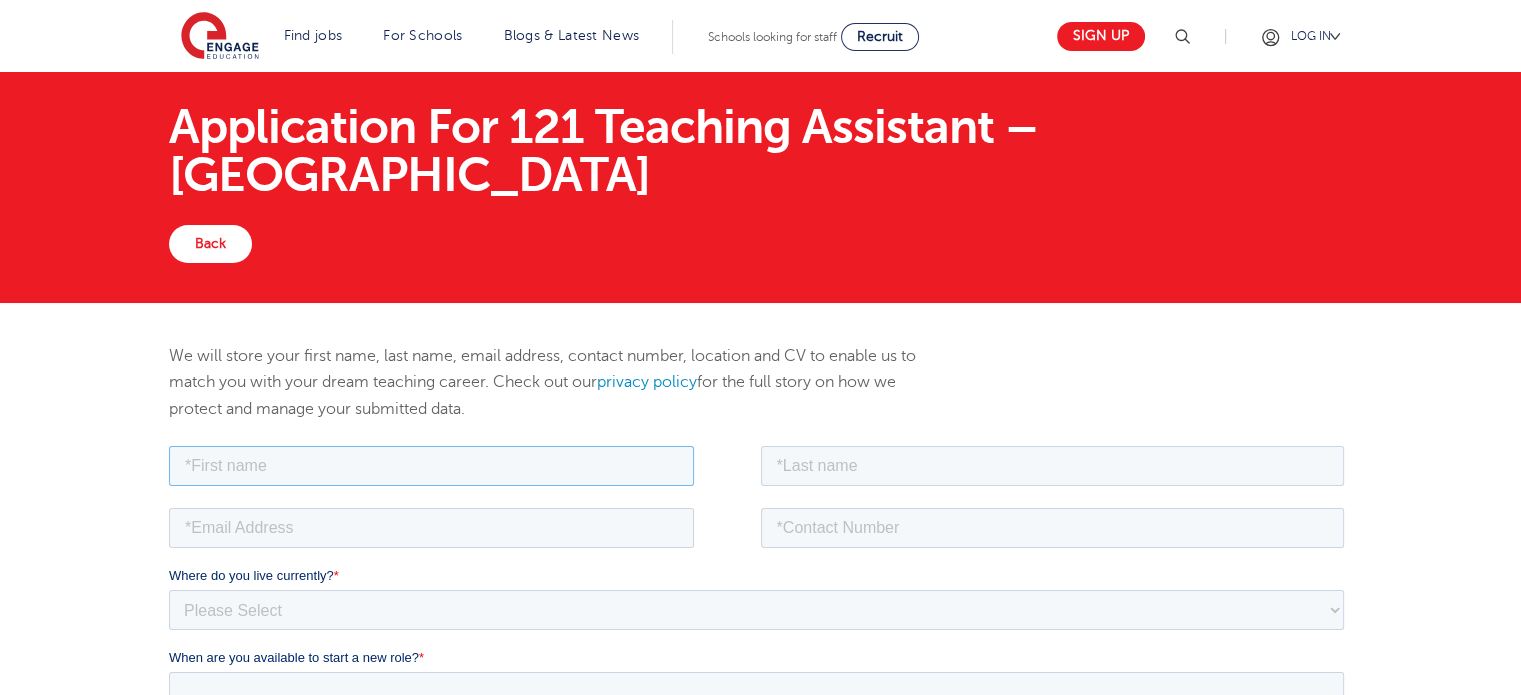 click at bounding box center [431, 465] 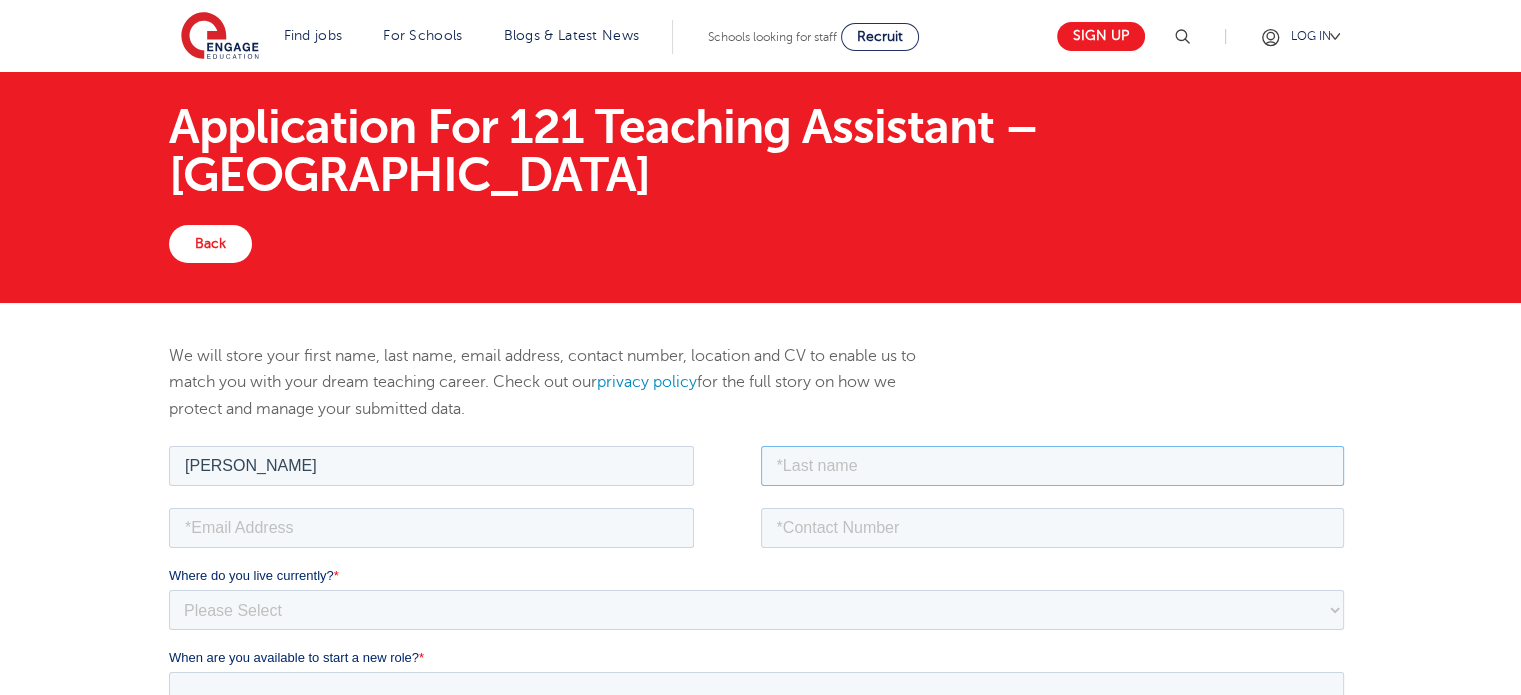 type on "SWAMY" 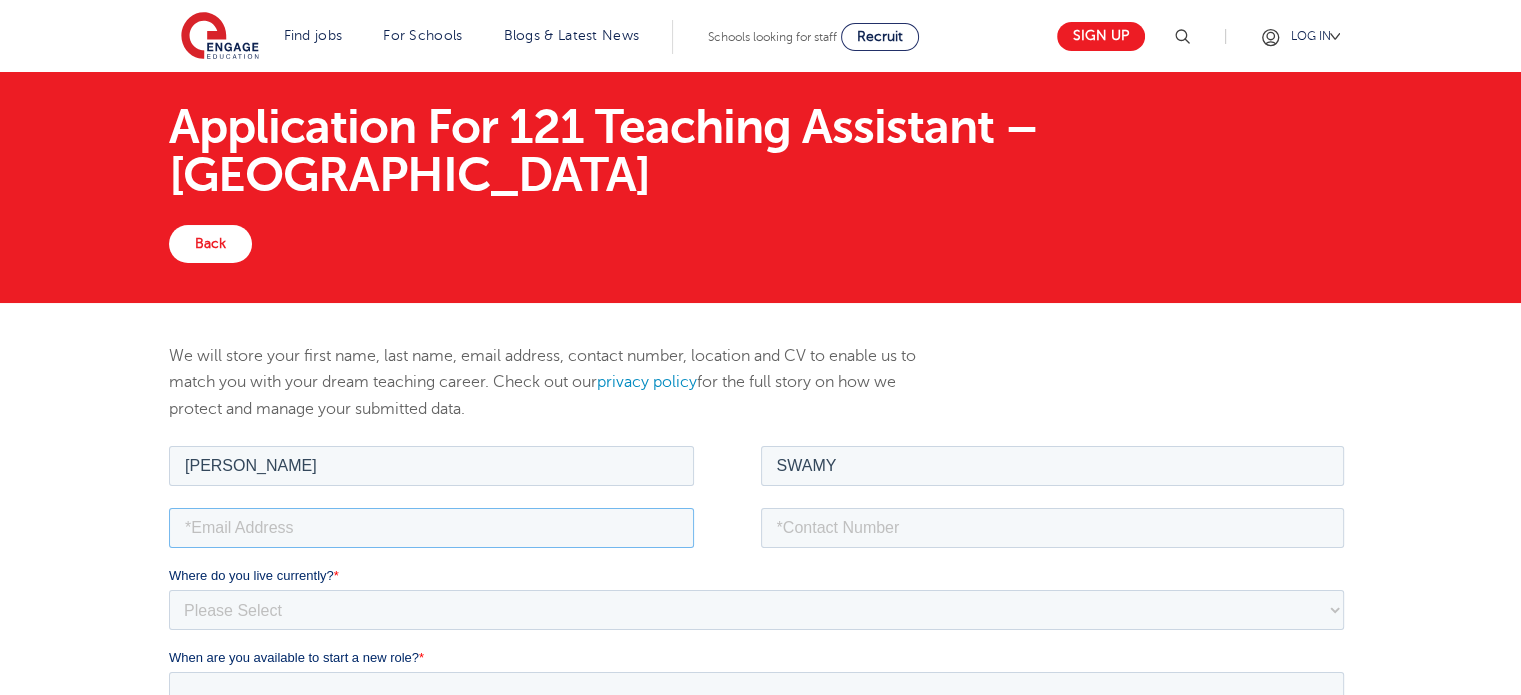 type on "[EMAIL_ADDRESS][DOMAIN_NAME]" 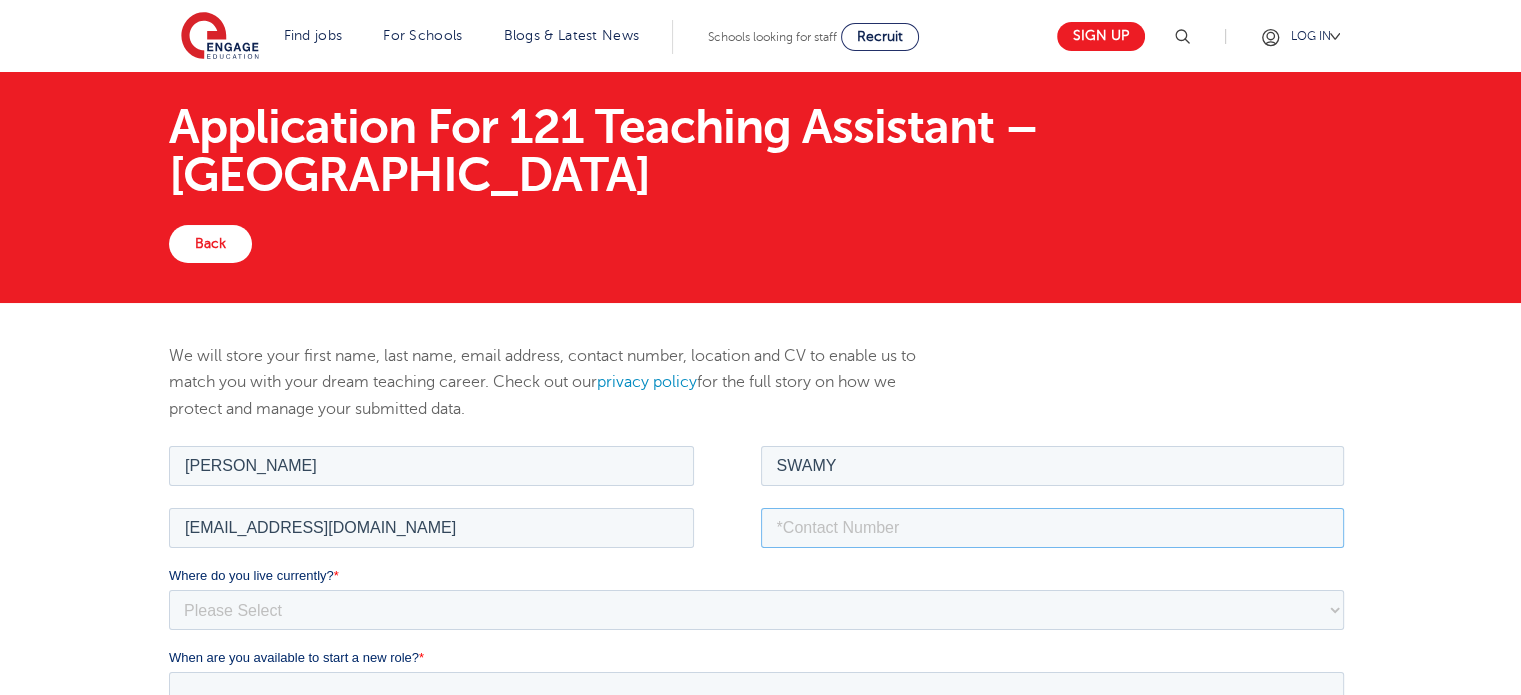 type on "07397606192" 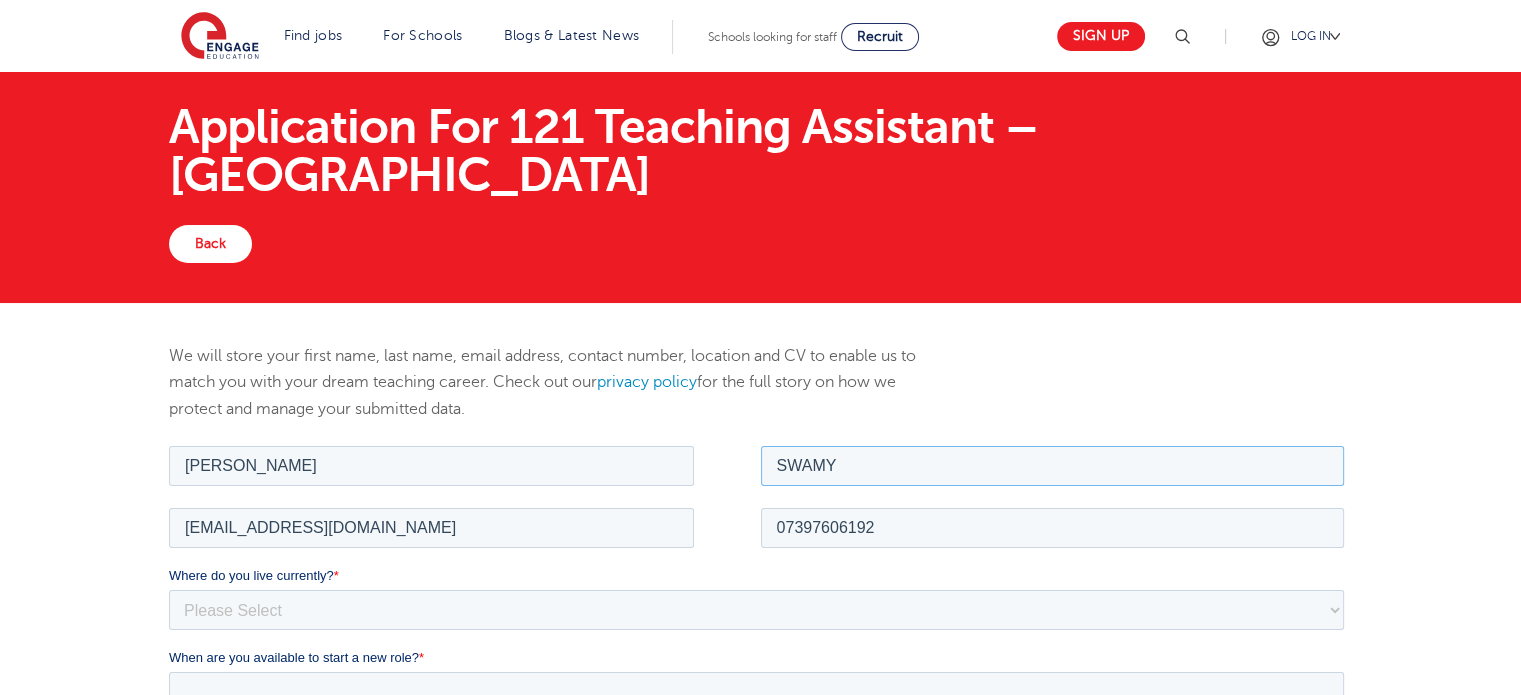 drag, startPoint x: 911, startPoint y: 462, endPoint x: 780, endPoint y: 477, distance: 131.85599 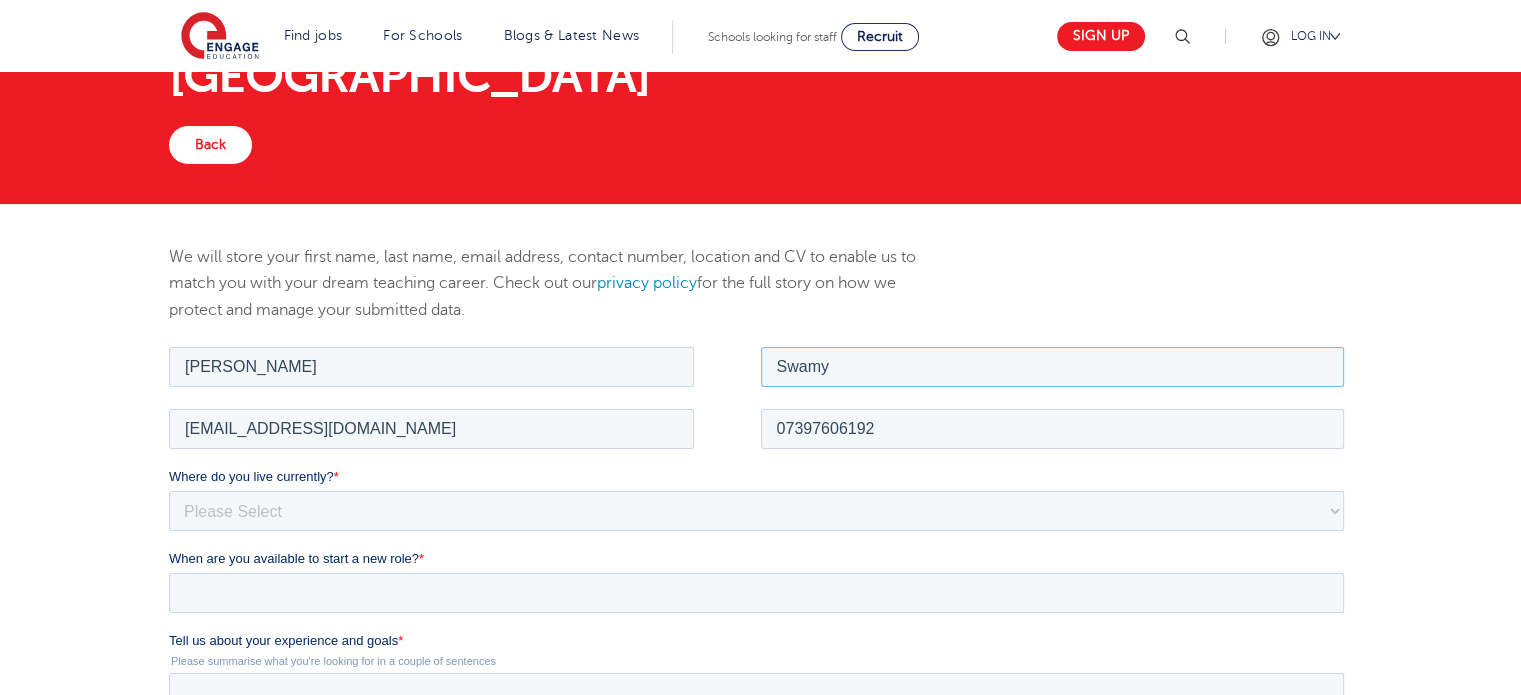 scroll, scrollTop: 135, scrollLeft: 0, axis: vertical 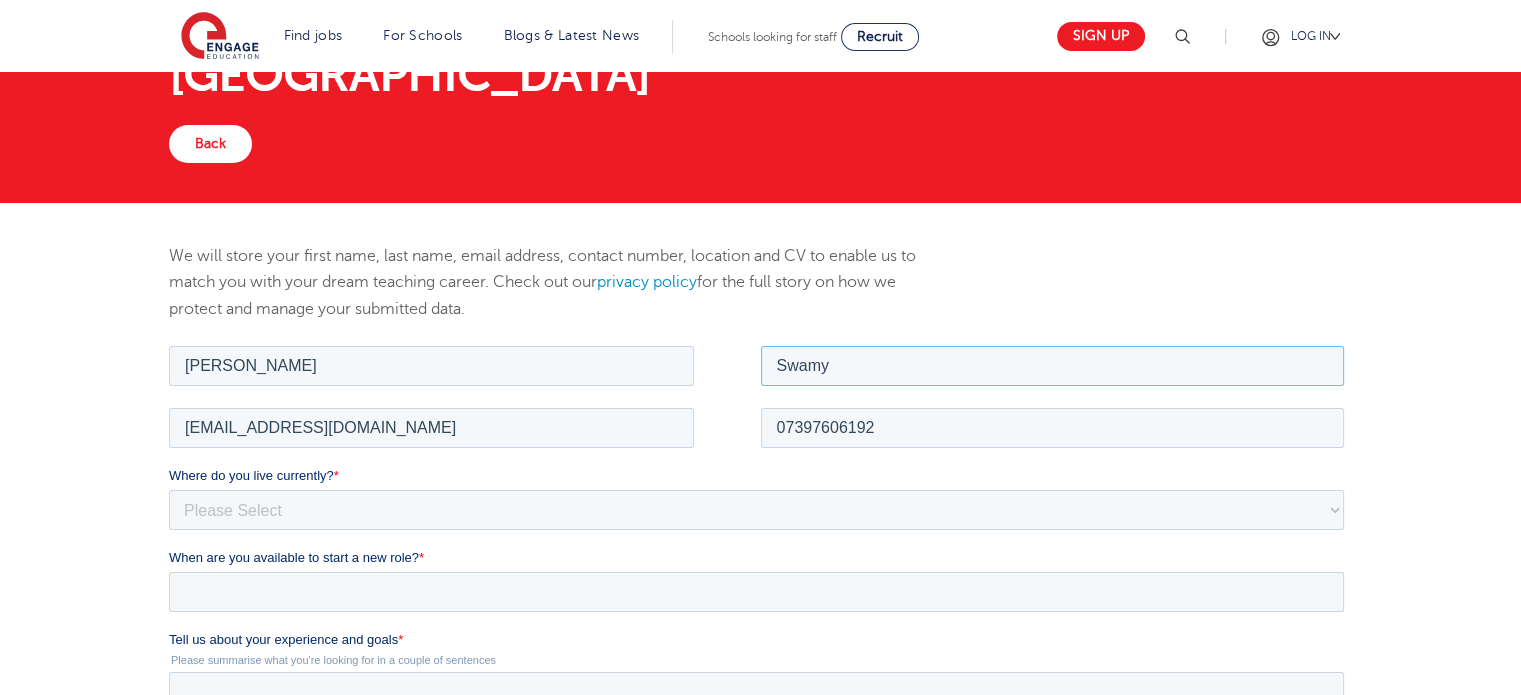 type on "Swamy" 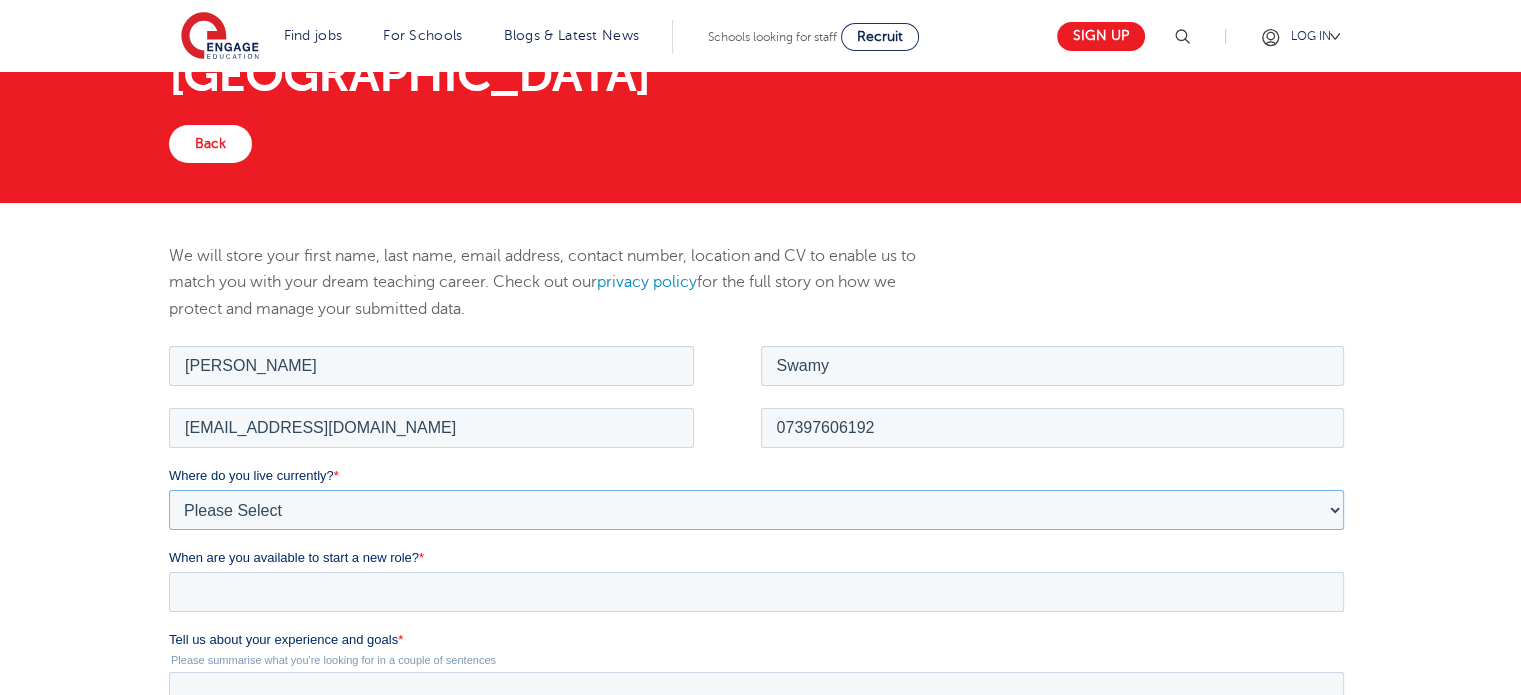 click on "Please Select [GEOGRAPHIC_DATA] [GEOGRAPHIC_DATA] [GEOGRAPHIC_DATA] [GEOGRAPHIC_DATA] [GEOGRAPHIC_DATA] [GEOGRAPHIC_DATA] [GEOGRAPHIC_DATA] [GEOGRAPHIC_DATA] [GEOGRAPHIC_DATA] [GEOGRAPHIC_DATA] [GEOGRAPHIC_DATA] [GEOGRAPHIC_DATA] [GEOGRAPHIC_DATA] [GEOGRAPHIC_DATA]" at bounding box center [756, 509] 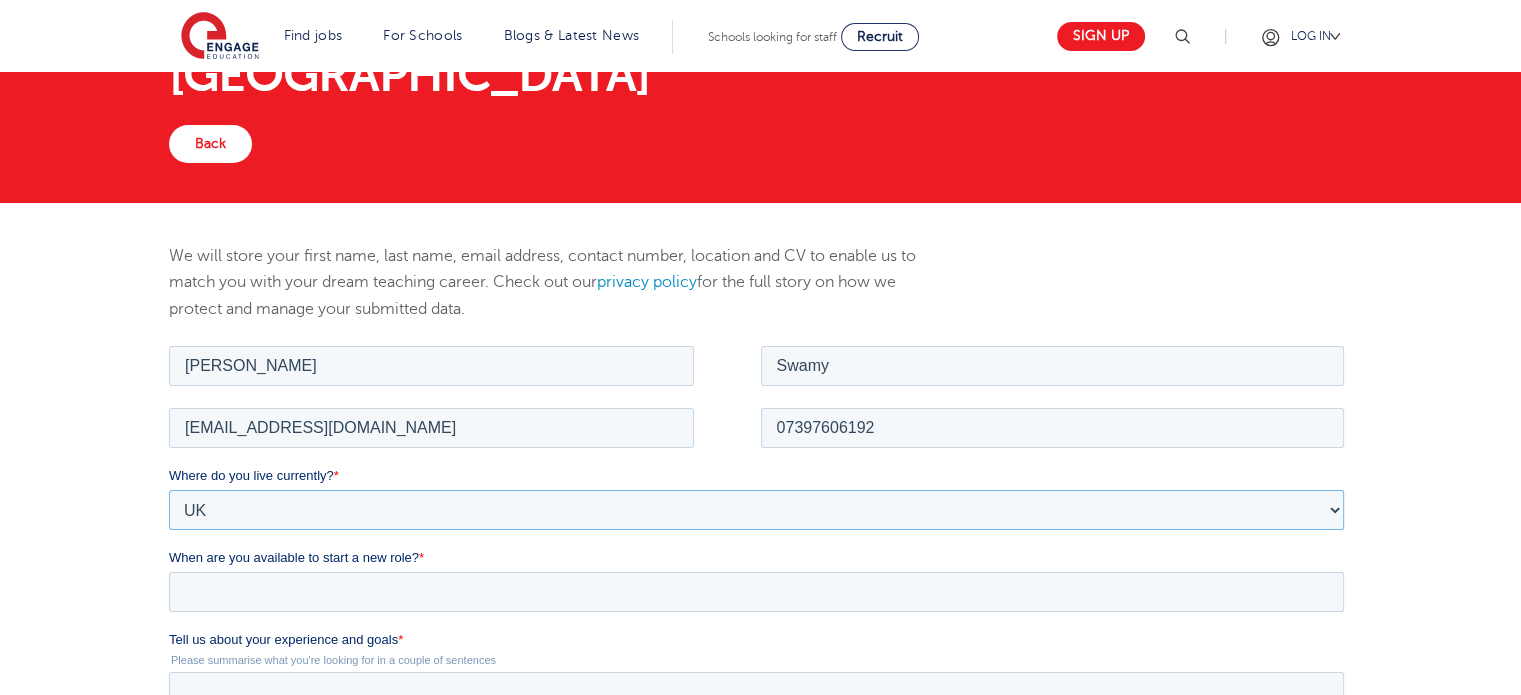click on "Please Select [GEOGRAPHIC_DATA] [GEOGRAPHIC_DATA] [GEOGRAPHIC_DATA] [GEOGRAPHIC_DATA] [GEOGRAPHIC_DATA] [GEOGRAPHIC_DATA] [GEOGRAPHIC_DATA] [GEOGRAPHIC_DATA] [GEOGRAPHIC_DATA] [GEOGRAPHIC_DATA] [GEOGRAPHIC_DATA] [GEOGRAPHIC_DATA] [GEOGRAPHIC_DATA] [GEOGRAPHIC_DATA]" at bounding box center [756, 509] 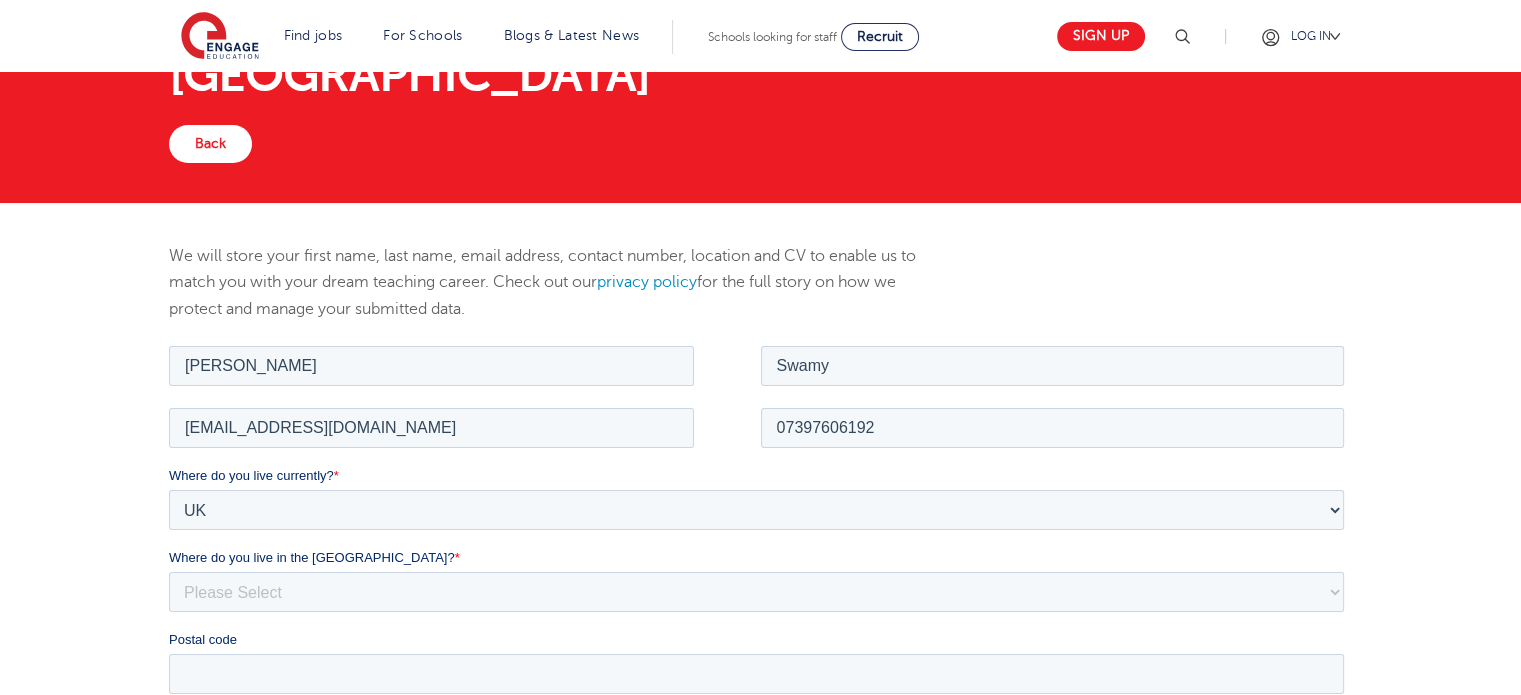 click on "Where do you live currently? * Please Select [GEOGRAPHIC_DATA] [GEOGRAPHIC_DATA] [GEOGRAPHIC_DATA] [GEOGRAPHIC_DATA] [GEOGRAPHIC_DATA] [GEOGRAPHIC_DATA] [GEOGRAPHIC_DATA] [GEOGRAPHIC_DATA] [GEOGRAPHIC_DATA] [GEOGRAPHIC_DATA] [GEOGRAPHIC_DATA] [GEOGRAPHIC_DATA] [GEOGRAPHIC_DATA] [GEOGRAPHIC_DATA] Where do you live in the [GEOGRAPHIC_DATA]?  * Please Select Overseas [GEOGRAPHIC_DATA] [GEOGRAPHIC_DATA] [GEOGRAPHIC_DATA] [GEOGRAPHIC_DATA] [GEOGRAPHIC_DATA] [GEOGRAPHIC_DATA] [GEOGRAPHIC_DATA] [GEOGRAPHIC_DATA] and [GEOGRAPHIC_DATA] [GEOGRAPHIC_DATA] [GEOGRAPHIC_DATA] [GEOGRAPHIC_DATA] [GEOGRAPHIC_DATA] [GEOGRAPHIC_DATA] City of [GEOGRAPHIC_DATA] City of [GEOGRAPHIC_DATA] [GEOGRAPHIC_DATA] [GEOGRAPHIC_DATA] [GEOGRAPHIC_DATA] [GEOGRAPHIC_DATA] [GEOGRAPHIC_DATA] [GEOGRAPHIC_DATA] [GEOGRAPHIC_DATA] [GEOGRAPHIC_DATA] [GEOGRAPHIC_DATA] and [GEOGRAPHIC_DATA] [GEOGRAPHIC_DATA] [GEOGRAPHIC_DATA] [GEOGRAPHIC_DATA] [GEOGRAPHIC_DATA] [GEOGRAPHIC_DATA] [GEOGRAPHIC_DATA] [GEOGRAPHIC_DATA] [GEOGRAPHIC_DATA] [GEOGRAPHIC_DATA][PERSON_NAME][GEOGRAPHIC_DATA] [GEOGRAPHIC_DATA] [GEOGRAPHIC_DATA] [GEOGRAPHIC_DATA] [GEOGRAPHIC_DATA] [GEOGRAPHIC_DATA] [GEOGRAPHIC_DATA] [GEOGRAPHIC_DATA] [GEOGRAPHIC_DATA] [GEOGRAPHIC_DATA] [GEOGRAPHIC_DATA] [GEOGRAPHIC_DATA] [GEOGRAPHIC_DATA] [GEOGRAPHIC_DATA] [PERSON_NAME][GEOGRAPHIC_DATA] [GEOGRAPHIC_DATA] [GEOGRAPHIC_DATA] [GEOGRAPHIC_DATA] [GEOGRAPHIC_DATA] [GEOGRAPHIC_DATA] [GEOGRAPHIC_DATA] [GEOGRAPHIC_DATA] [GEOGRAPHIC_DATA] [GEOGRAPHIC_DATA] [GEOGRAPHIC_DATA] [GEOGRAPHIC_DATA] [GEOGRAPHIC_DATA] [GEOGRAPHIC_DATA] [GEOGRAPHIC_DATA] [GEOGRAPHIC_DATA] [GEOGRAPHIC_DATA] [GEOGRAPHIC_DATA] [GEOGRAPHIC_DATA] [GEOGRAPHIC_DATA] On Sea [GEOGRAPHIC_DATA] [GEOGRAPHIC_DATA] [GEOGRAPHIC_DATA] [GEOGRAPHIC_DATA]" at bounding box center (760, 579) 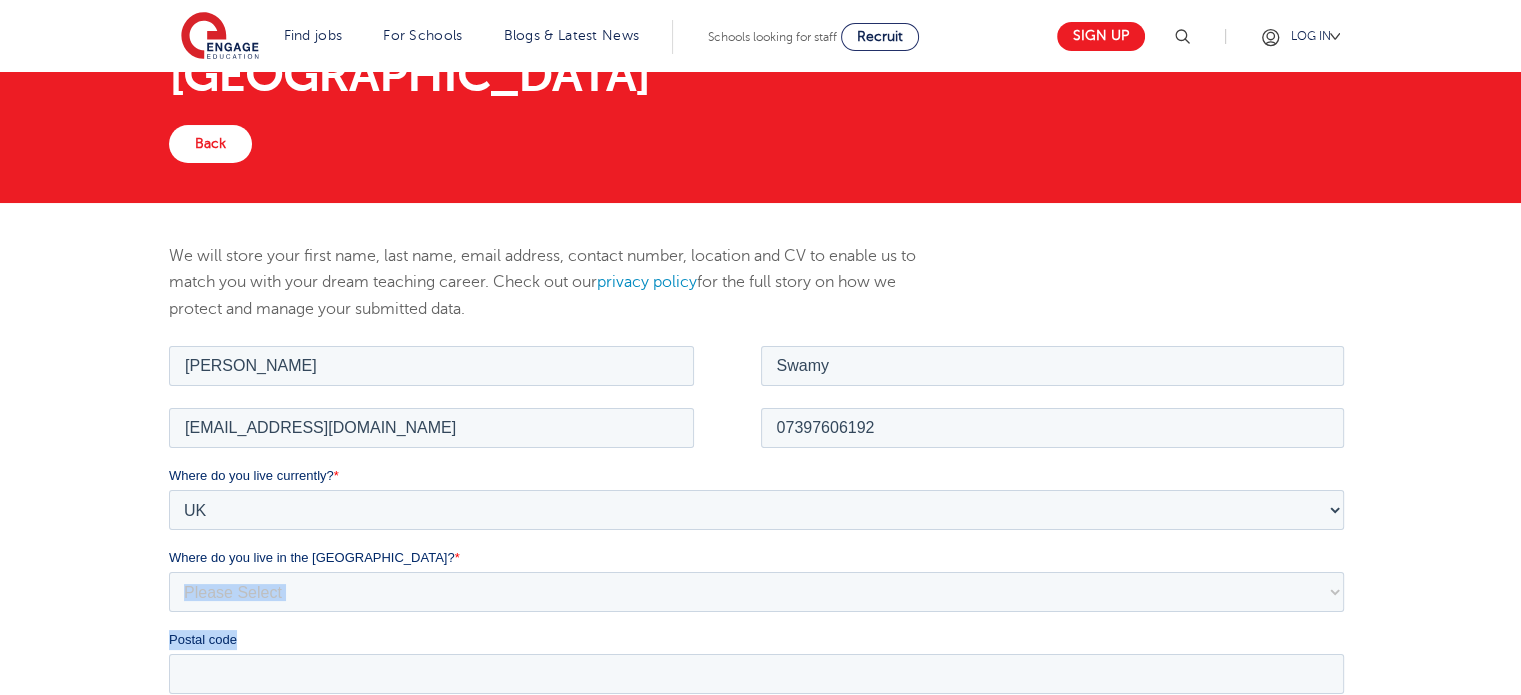 drag, startPoint x: 569, startPoint y: 616, endPoint x: 600, endPoint y: 596, distance: 36.891735 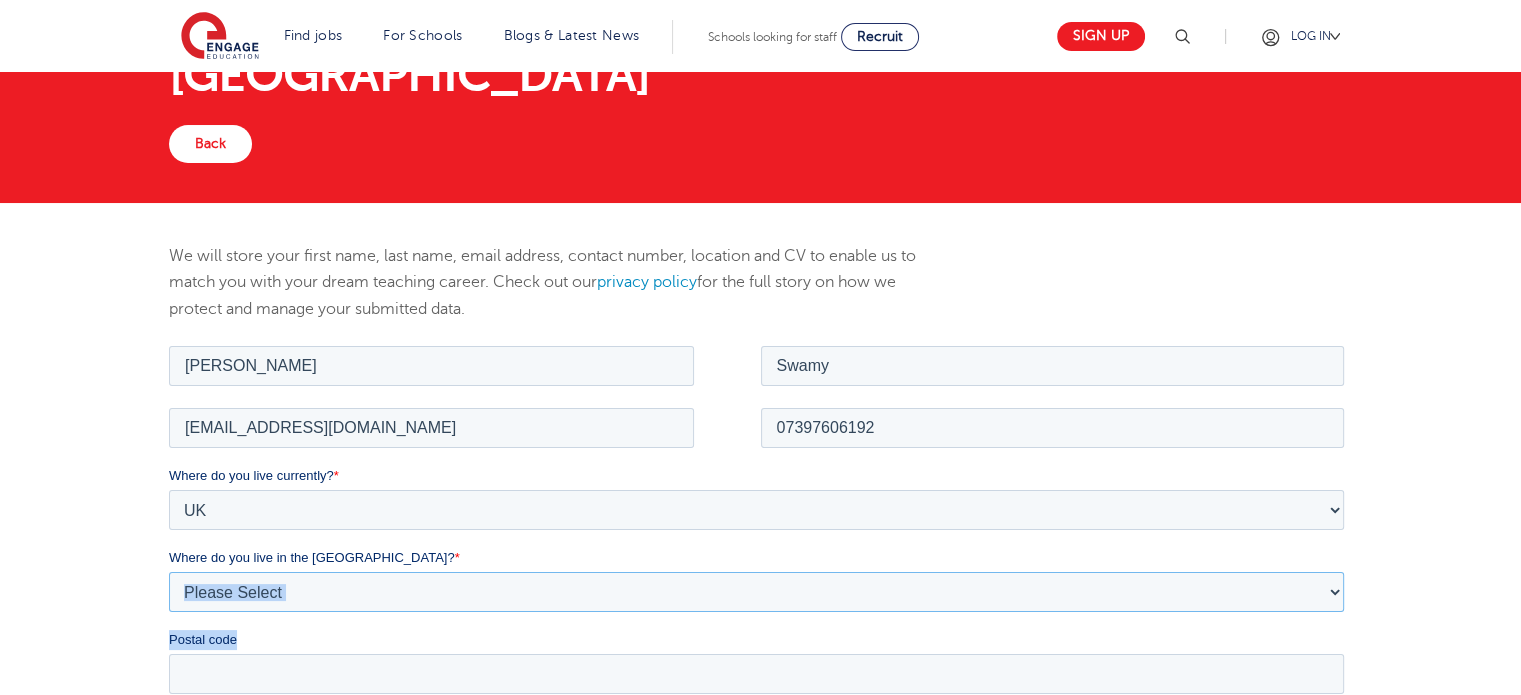 click on "Please Select Overseas [GEOGRAPHIC_DATA] [GEOGRAPHIC_DATA] [GEOGRAPHIC_DATA] [GEOGRAPHIC_DATA] [GEOGRAPHIC_DATA] [GEOGRAPHIC_DATA] [GEOGRAPHIC_DATA] [GEOGRAPHIC_DATA] and [GEOGRAPHIC_DATA] [GEOGRAPHIC_DATA] [GEOGRAPHIC_DATA] [GEOGRAPHIC_DATA] [GEOGRAPHIC_DATA] [GEOGRAPHIC_DATA] [GEOGRAPHIC_DATA] City of [GEOGRAPHIC_DATA] [GEOGRAPHIC_DATA] [GEOGRAPHIC_DATA] [GEOGRAPHIC_DATA] [GEOGRAPHIC_DATA] [GEOGRAPHIC_DATA] [GEOGRAPHIC_DATA] [GEOGRAPHIC_DATA] [GEOGRAPHIC_DATA] [GEOGRAPHIC_DATA] and [GEOGRAPHIC_DATA] [GEOGRAPHIC_DATA] [GEOGRAPHIC_DATA] [GEOGRAPHIC_DATA] [GEOGRAPHIC_DATA] [GEOGRAPHIC_DATA] [GEOGRAPHIC_DATA] [GEOGRAPHIC_DATA] [GEOGRAPHIC_DATA] [GEOGRAPHIC_DATA][PERSON_NAME][GEOGRAPHIC_DATA] [GEOGRAPHIC_DATA] [GEOGRAPHIC_DATA] [GEOGRAPHIC_DATA] [GEOGRAPHIC_DATA] [GEOGRAPHIC_DATA] [GEOGRAPHIC_DATA] [GEOGRAPHIC_DATA] [GEOGRAPHIC_DATA] [GEOGRAPHIC_DATA] [GEOGRAPHIC_DATA] [GEOGRAPHIC_DATA] [GEOGRAPHIC_DATA] [GEOGRAPHIC_DATA] [PERSON_NAME][GEOGRAPHIC_DATA] [GEOGRAPHIC_DATA] [GEOGRAPHIC_DATA] [GEOGRAPHIC_DATA] [GEOGRAPHIC_DATA] [GEOGRAPHIC_DATA] [GEOGRAPHIC_DATA] [GEOGRAPHIC_DATA] [GEOGRAPHIC_DATA] [GEOGRAPHIC_DATA] [GEOGRAPHIC_DATA] [GEOGRAPHIC_DATA] [GEOGRAPHIC_DATA] [GEOGRAPHIC_DATA] [GEOGRAPHIC_DATA] [GEOGRAPHIC_DATA] [GEOGRAPHIC_DATA] [GEOGRAPHIC_DATA] [GEOGRAPHIC_DATA] [GEOGRAPHIC_DATA] [GEOGRAPHIC_DATA] [GEOGRAPHIC_DATA] [GEOGRAPHIC_DATA] [GEOGRAPHIC_DATA] [GEOGRAPHIC_DATA] [GEOGRAPHIC_DATA] [GEOGRAPHIC_DATA] [GEOGRAPHIC_DATA] [GEOGRAPHIC_DATA] [GEOGRAPHIC_DATA] [GEOGRAPHIC_DATA] [GEOGRAPHIC_DATA] [GEOGRAPHIC_DATA] [GEOGRAPHIC_DATA] [GEOGRAPHIC_DATA] [GEOGRAPHIC_DATA] and [GEOGRAPHIC_DATA] [GEOGRAPHIC_DATA] [GEOGRAPHIC_DATA] [GEOGRAPHIC_DATA]" at bounding box center [756, 591] 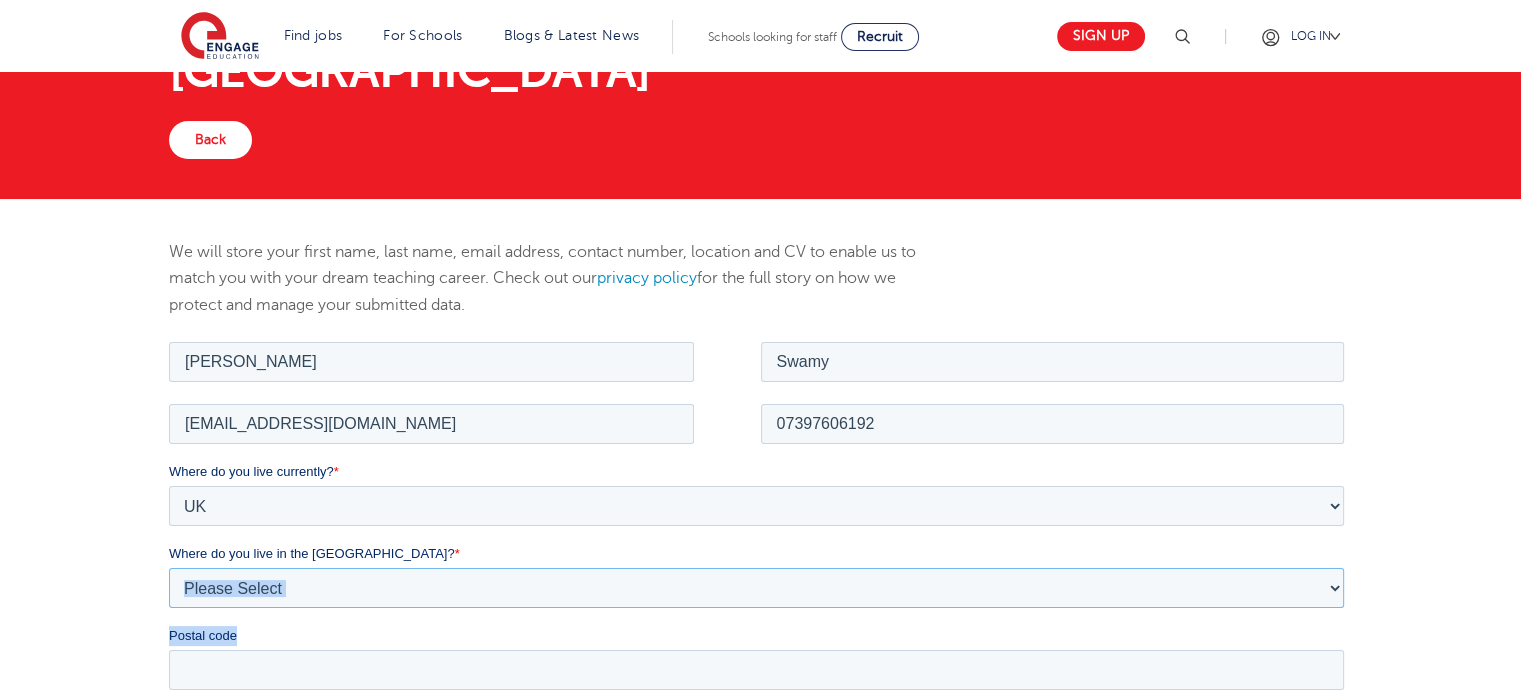 click on "Please Select Overseas [GEOGRAPHIC_DATA] [GEOGRAPHIC_DATA] [GEOGRAPHIC_DATA] [GEOGRAPHIC_DATA] [GEOGRAPHIC_DATA] [GEOGRAPHIC_DATA] [GEOGRAPHIC_DATA] [GEOGRAPHIC_DATA] and [GEOGRAPHIC_DATA] [GEOGRAPHIC_DATA] [GEOGRAPHIC_DATA] [GEOGRAPHIC_DATA] [GEOGRAPHIC_DATA] [GEOGRAPHIC_DATA] [GEOGRAPHIC_DATA] City of [GEOGRAPHIC_DATA] [GEOGRAPHIC_DATA] [GEOGRAPHIC_DATA] [GEOGRAPHIC_DATA] [GEOGRAPHIC_DATA] [GEOGRAPHIC_DATA] [GEOGRAPHIC_DATA] [GEOGRAPHIC_DATA] [GEOGRAPHIC_DATA] [GEOGRAPHIC_DATA] and [GEOGRAPHIC_DATA] [GEOGRAPHIC_DATA] [GEOGRAPHIC_DATA] [GEOGRAPHIC_DATA] [GEOGRAPHIC_DATA] [GEOGRAPHIC_DATA] [GEOGRAPHIC_DATA] [GEOGRAPHIC_DATA] [GEOGRAPHIC_DATA] [GEOGRAPHIC_DATA][PERSON_NAME][GEOGRAPHIC_DATA] [GEOGRAPHIC_DATA] [GEOGRAPHIC_DATA] [GEOGRAPHIC_DATA] [GEOGRAPHIC_DATA] [GEOGRAPHIC_DATA] [GEOGRAPHIC_DATA] [GEOGRAPHIC_DATA] [GEOGRAPHIC_DATA] [GEOGRAPHIC_DATA] [GEOGRAPHIC_DATA] [GEOGRAPHIC_DATA] [GEOGRAPHIC_DATA] [GEOGRAPHIC_DATA] [PERSON_NAME][GEOGRAPHIC_DATA] [GEOGRAPHIC_DATA] [GEOGRAPHIC_DATA] [GEOGRAPHIC_DATA] [GEOGRAPHIC_DATA] [GEOGRAPHIC_DATA] [GEOGRAPHIC_DATA] [GEOGRAPHIC_DATA] [GEOGRAPHIC_DATA] [GEOGRAPHIC_DATA] [GEOGRAPHIC_DATA] [GEOGRAPHIC_DATA] [GEOGRAPHIC_DATA] [GEOGRAPHIC_DATA] [GEOGRAPHIC_DATA] [GEOGRAPHIC_DATA] [GEOGRAPHIC_DATA] [GEOGRAPHIC_DATA] [GEOGRAPHIC_DATA] [GEOGRAPHIC_DATA] [GEOGRAPHIC_DATA] [GEOGRAPHIC_DATA] [GEOGRAPHIC_DATA] [GEOGRAPHIC_DATA] [GEOGRAPHIC_DATA] [GEOGRAPHIC_DATA] [GEOGRAPHIC_DATA] [GEOGRAPHIC_DATA] [GEOGRAPHIC_DATA] [GEOGRAPHIC_DATA] [GEOGRAPHIC_DATA] [GEOGRAPHIC_DATA] [GEOGRAPHIC_DATA] [GEOGRAPHIC_DATA] [GEOGRAPHIC_DATA] [GEOGRAPHIC_DATA] and [GEOGRAPHIC_DATA] [GEOGRAPHIC_DATA] [GEOGRAPHIC_DATA] [GEOGRAPHIC_DATA]" at bounding box center [756, 587] 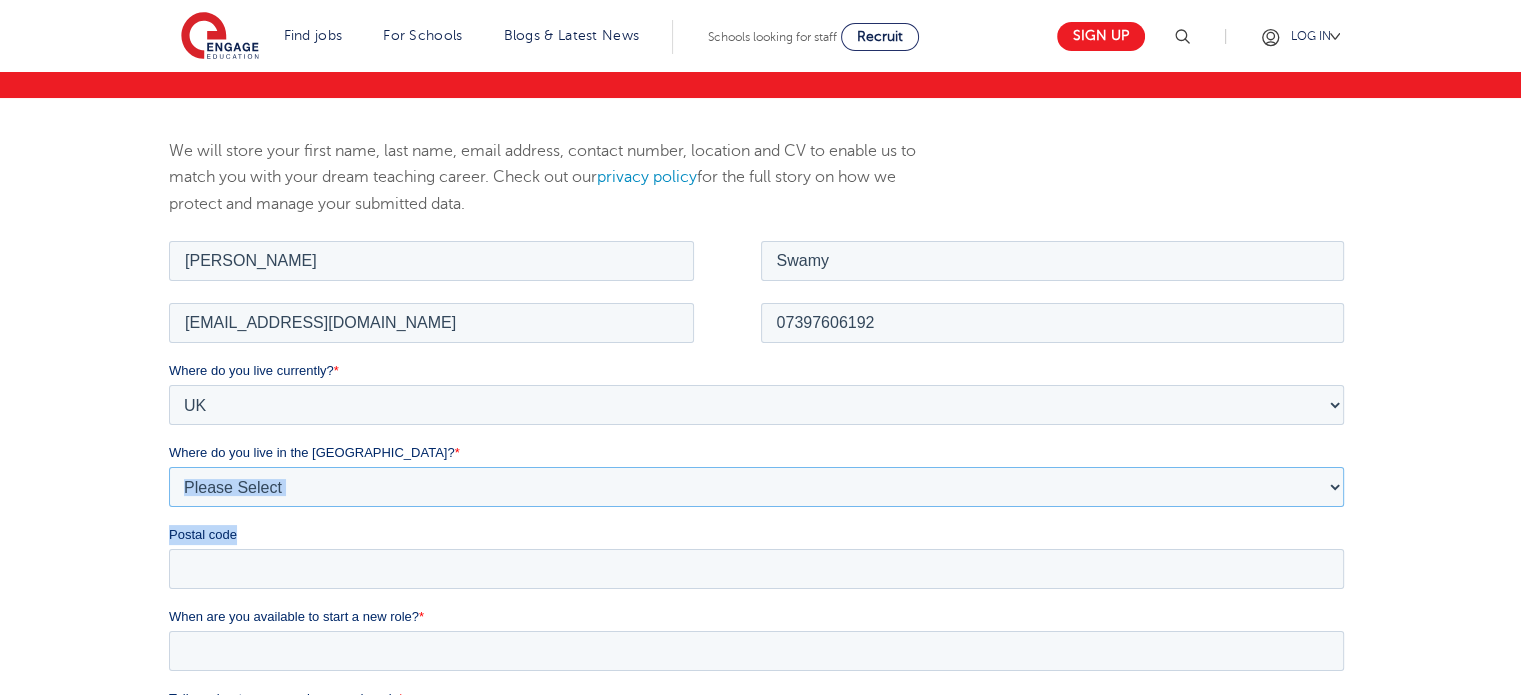 scroll, scrollTop: 251, scrollLeft: 0, axis: vertical 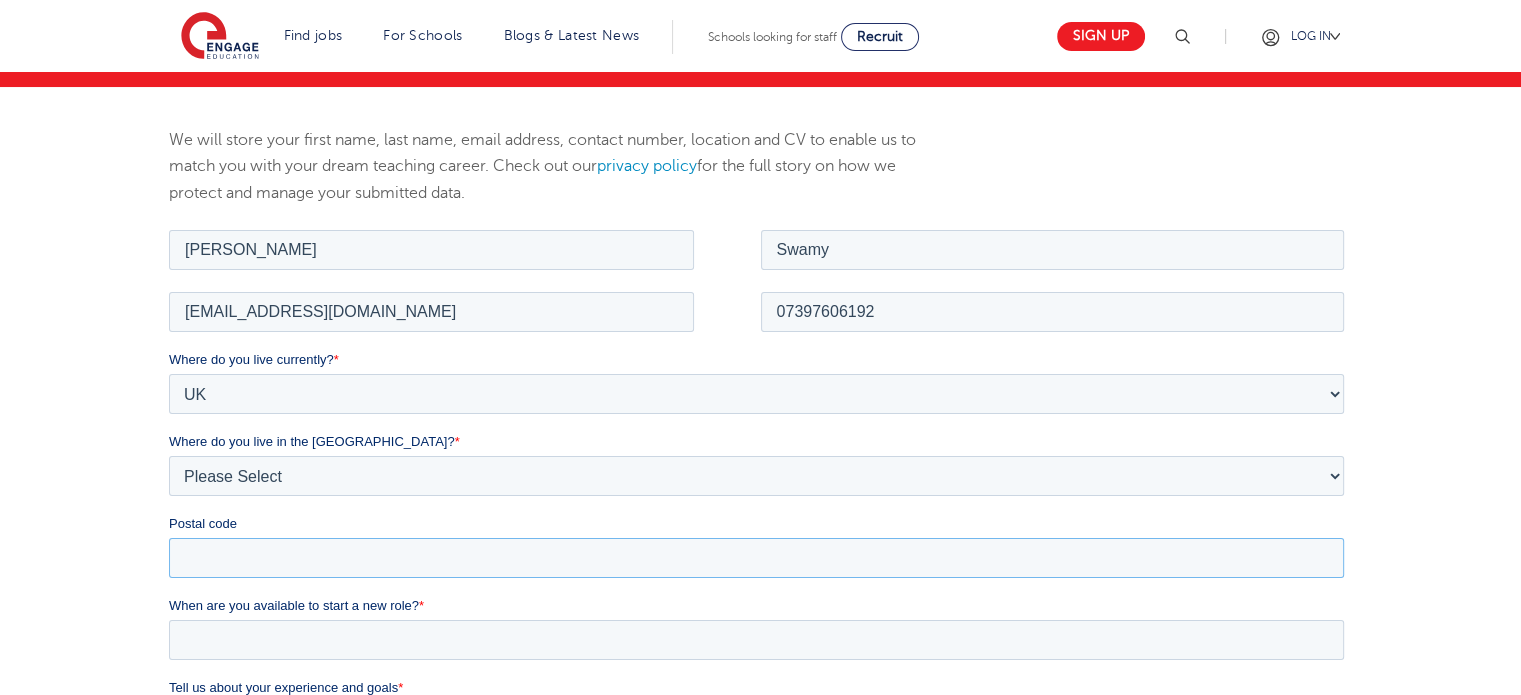 click on "Postal code" at bounding box center [756, 557] 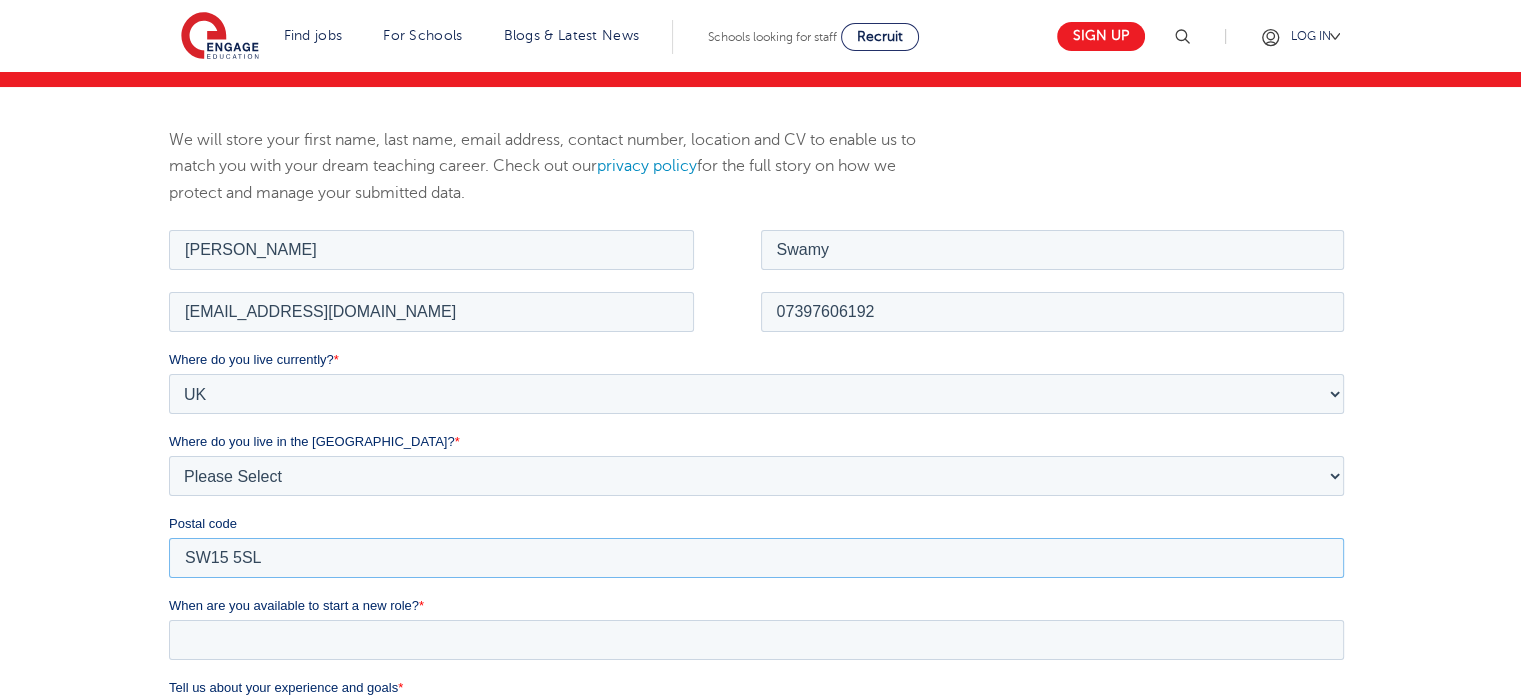 type on "SW15 5SL" 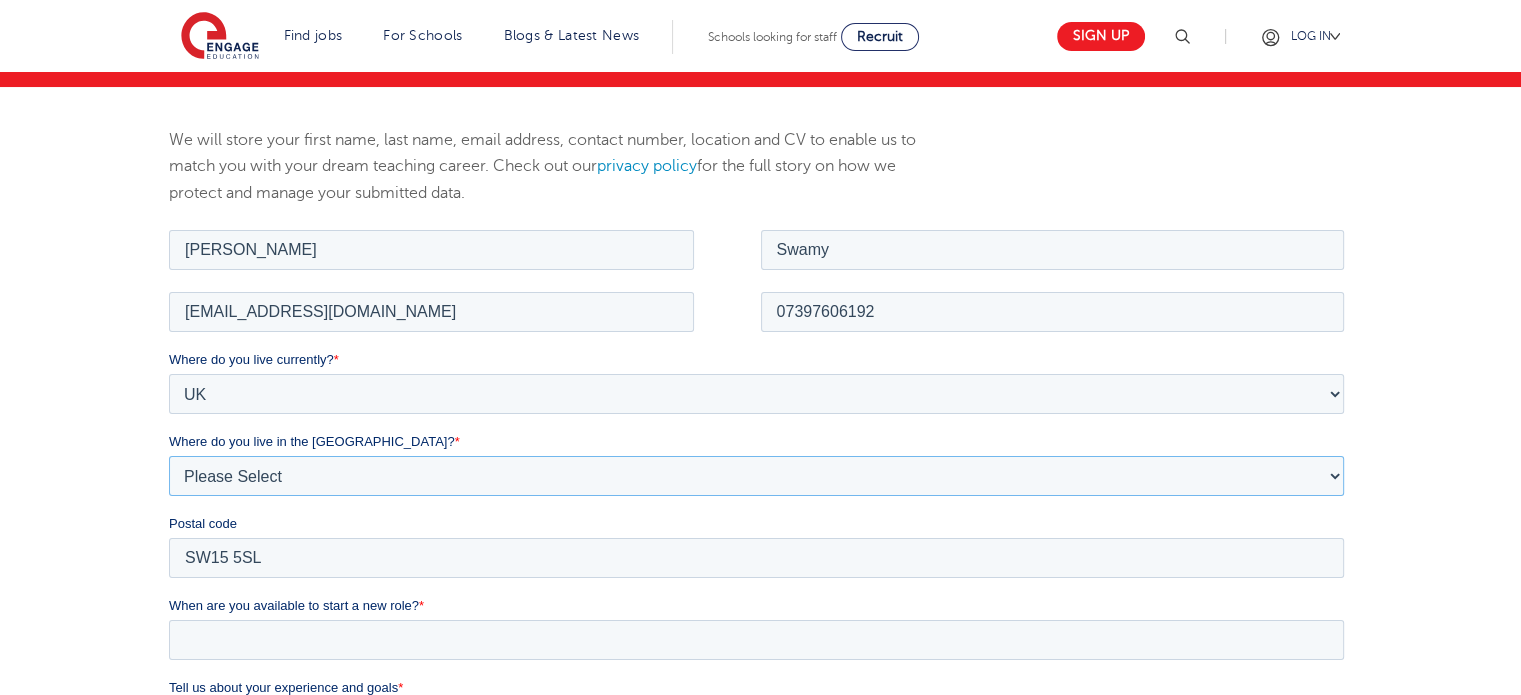 click on "Please Select Overseas [GEOGRAPHIC_DATA] [GEOGRAPHIC_DATA] [GEOGRAPHIC_DATA] [GEOGRAPHIC_DATA] [GEOGRAPHIC_DATA] [GEOGRAPHIC_DATA] [GEOGRAPHIC_DATA] [GEOGRAPHIC_DATA] and [GEOGRAPHIC_DATA] [GEOGRAPHIC_DATA] [GEOGRAPHIC_DATA] [GEOGRAPHIC_DATA] [GEOGRAPHIC_DATA] [GEOGRAPHIC_DATA] [GEOGRAPHIC_DATA] City of [GEOGRAPHIC_DATA] [GEOGRAPHIC_DATA] [GEOGRAPHIC_DATA] [GEOGRAPHIC_DATA] [GEOGRAPHIC_DATA] [GEOGRAPHIC_DATA] [GEOGRAPHIC_DATA] [GEOGRAPHIC_DATA] [GEOGRAPHIC_DATA] [GEOGRAPHIC_DATA] and [GEOGRAPHIC_DATA] [GEOGRAPHIC_DATA] [GEOGRAPHIC_DATA] [GEOGRAPHIC_DATA] [GEOGRAPHIC_DATA] [GEOGRAPHIC_DATA] [GEOGRAPHIC_DATA] [GEOGRAPHIC_DATA] [GEOGRAPHIC_DATA] [GEOGRAPHIC_DATA][PERSON_NAME][GEOGRAPHIC_DATA] [GEOGRAPHIC_DATA] [GEOGRAPHIC_DATA] [GEOGRAPHIC_DATA] [GEOGRAPHIC_DATA] [GEOGRAPHIC_DATA] [GEOGRAPHIC_DATA] [GEOGRAPHIC_DATA] [GEOGRAPHIC_DATA] [GEOGRAPHIC_DATA] [GEOGRAPHIC_DATA] [GEOGRAPHIC_DATA] [GEOGRAPHIC_DATA] [GEOGRAPHIC_DATA] [PERSON_NAME][GEOGRAPHIC_DATA] [GEOGRAPHIC_DATA] [GEOGRAPHIC_DATA] [GEOGRAPHIC_DATA] [GEOGRAPHIC_DATA] [GEOGRAPHIC_DATA] [GEOGRAPHIC_DATA] [GEOGRAPHIC_DATA] [GEOGRAPHIC_DATA] [GEOGRAPHIC_DATA] [GEOGRAPHIC_DATA] [GEOGRAPHIC_DATA] [GEOGRAPHIC_DATA] [GEOGRAPHIC_DATA] [GEOGRAPHIC_DATA] [GEOGRAPHIC_DATA] [GEOGRAPHIC_DATA] [GEOGRAPHIC_DATA] [GEOGRAPHIC_DATA] [GEOGRAPHIC_DATA] [GEOGRAPHIC_DATA] [GEOGRAPHIC_DATA] [GEOGRAPHIC_DATA] [GEOGRAPHIC_DATA] [GEOGRAPHIC_DATA] [GEOGRAPHIC_DATA] [GEOGRAPHIC_DATA] [GEOGRAPHIC_DATA] [GEOGRAPHIC_DATA] [GEOGRAPHIC_DATA] [GEOGRAPHIC_DATA] [GEOGRAPHIC_DATA] [GEOGRAPHIC_DATA] [GEOGRAPHIC_DATA] [GEOGRAPHIC_DATA] [GEOGRAPHIC_DATA] and [GEOGRAPHIC_DATA] [GEOGRAPHIC_DATA] [GEOGRAPHIC_DATA] [GEOGRAPHIC_DATA]" at bounding box center (756, 475) 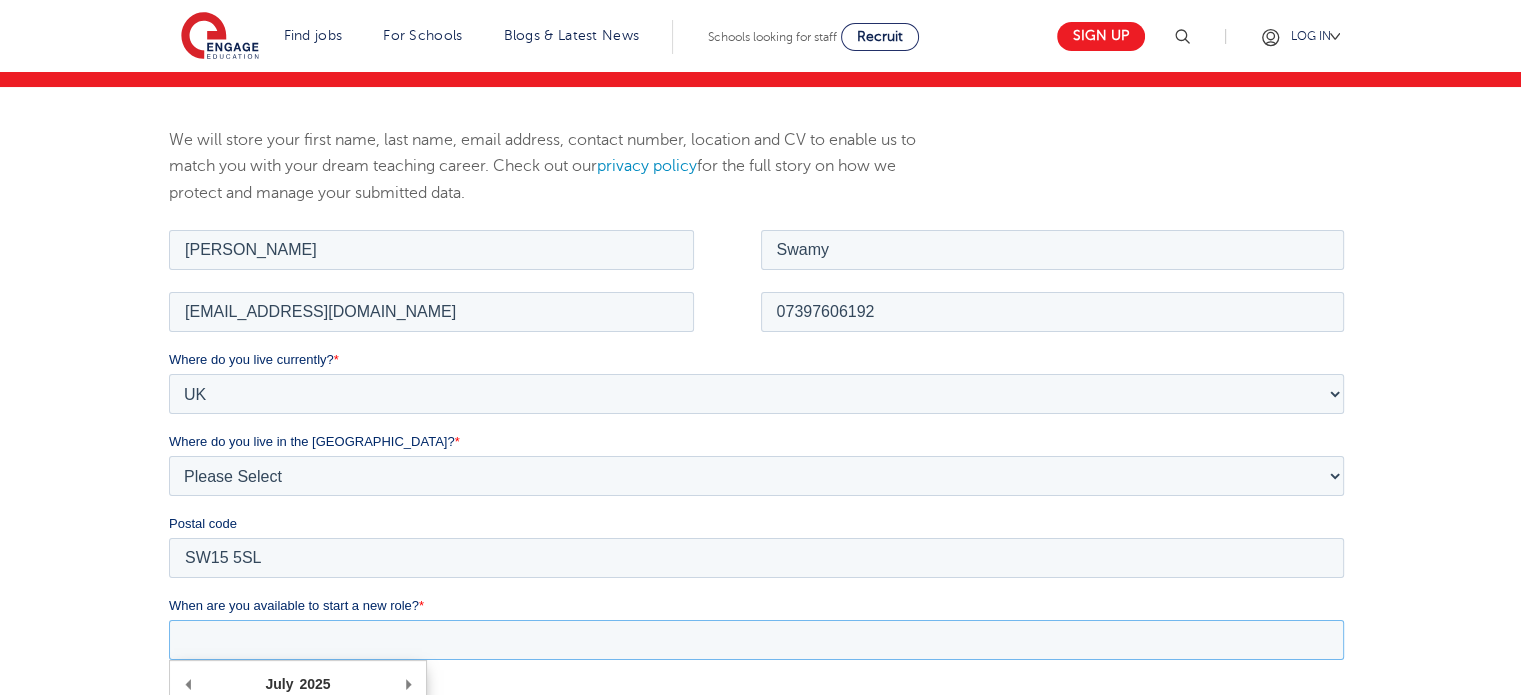 click on "When are you available to start a new role? *" at bounding box center (756, 639) 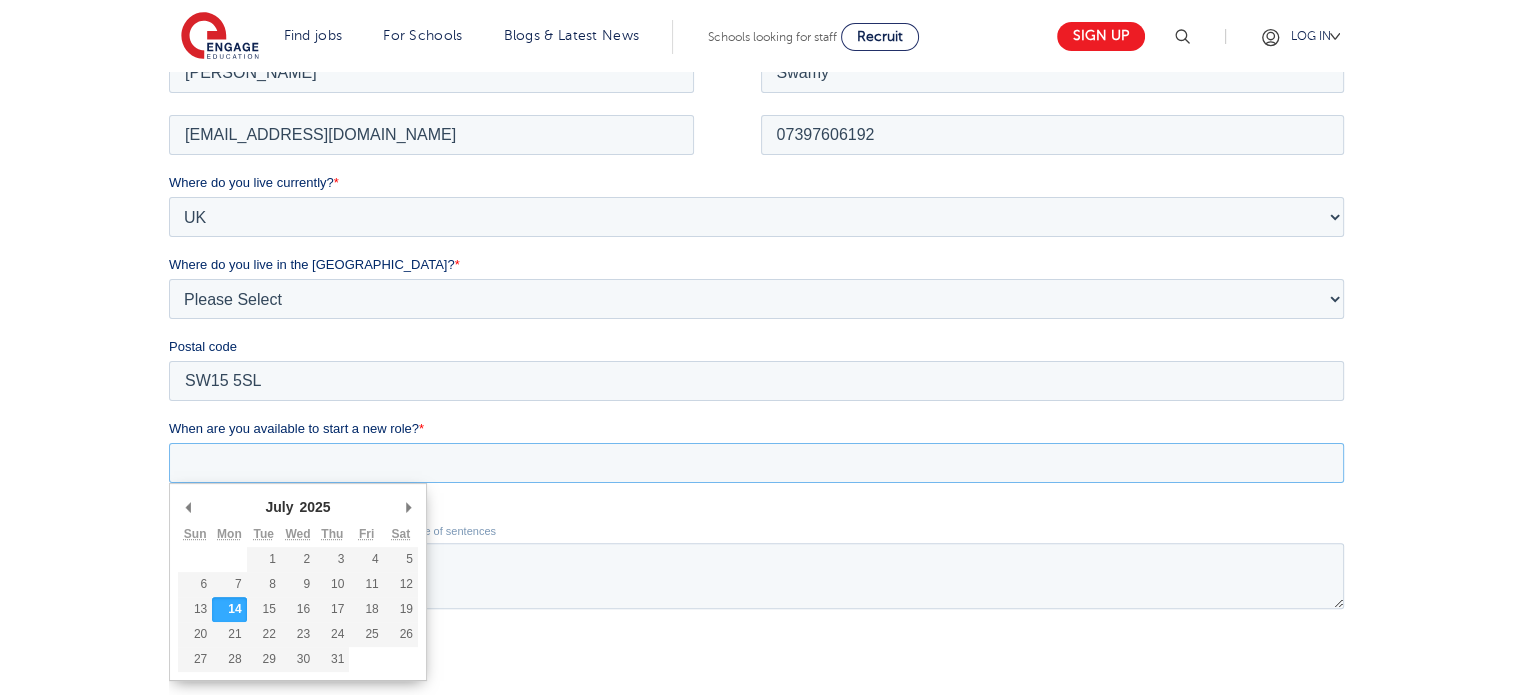 scroll, scrollTop: 431, scrollLeft: 0, axis: vertical 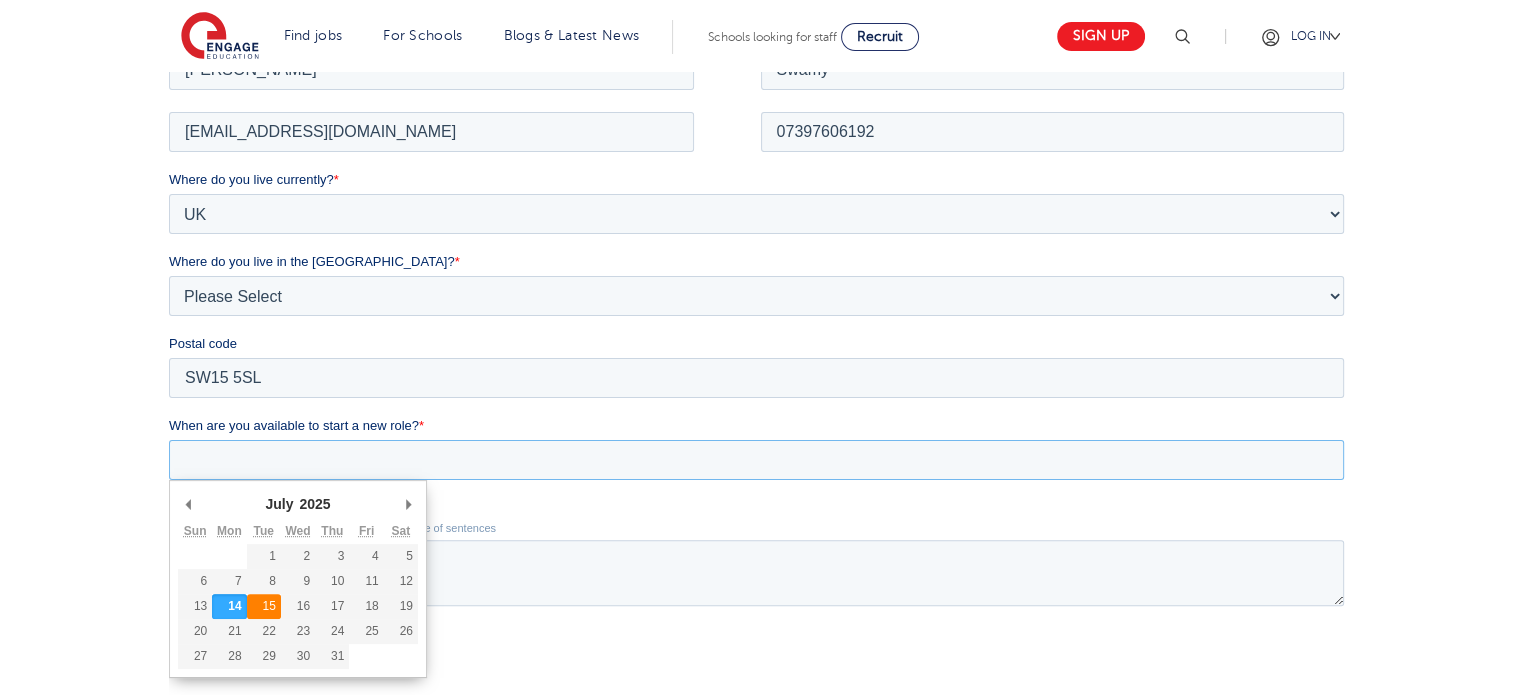 type on "[DATE]" 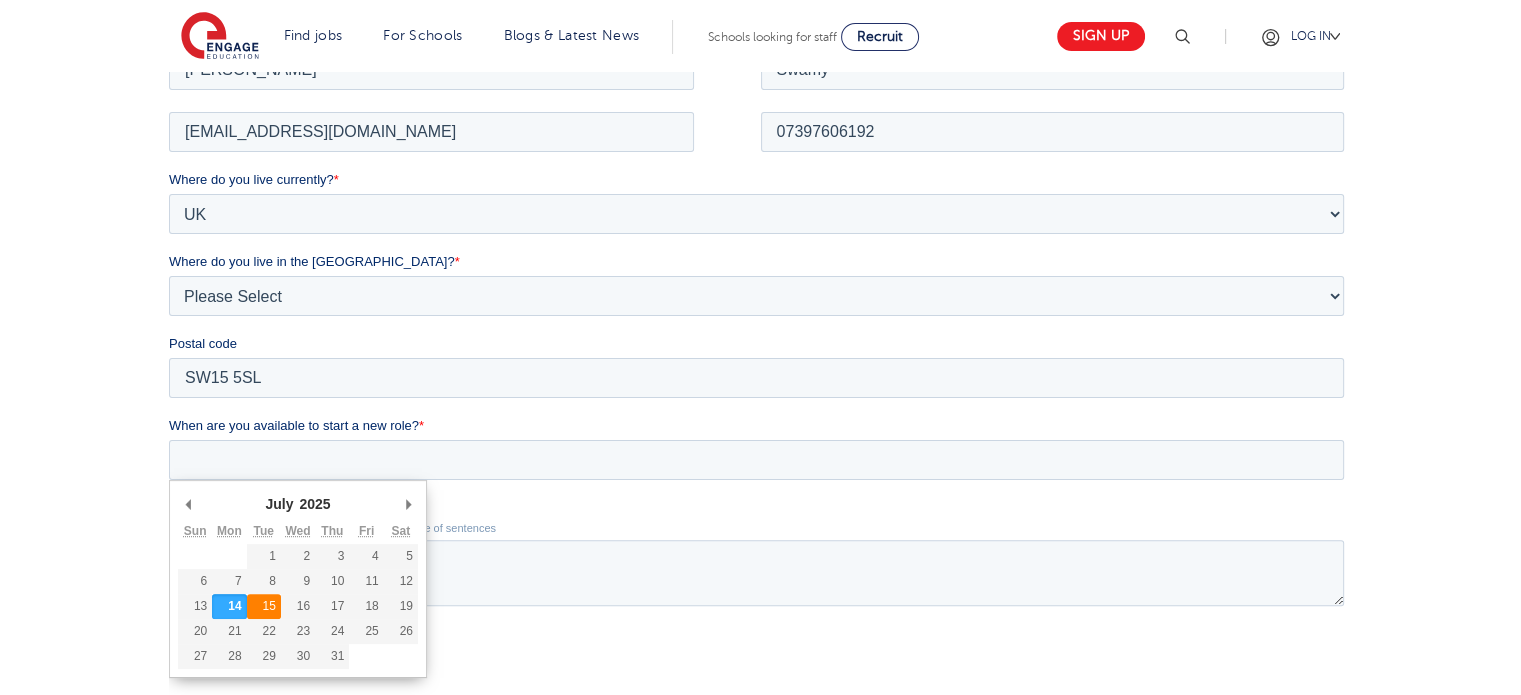 type on "[DATE]" 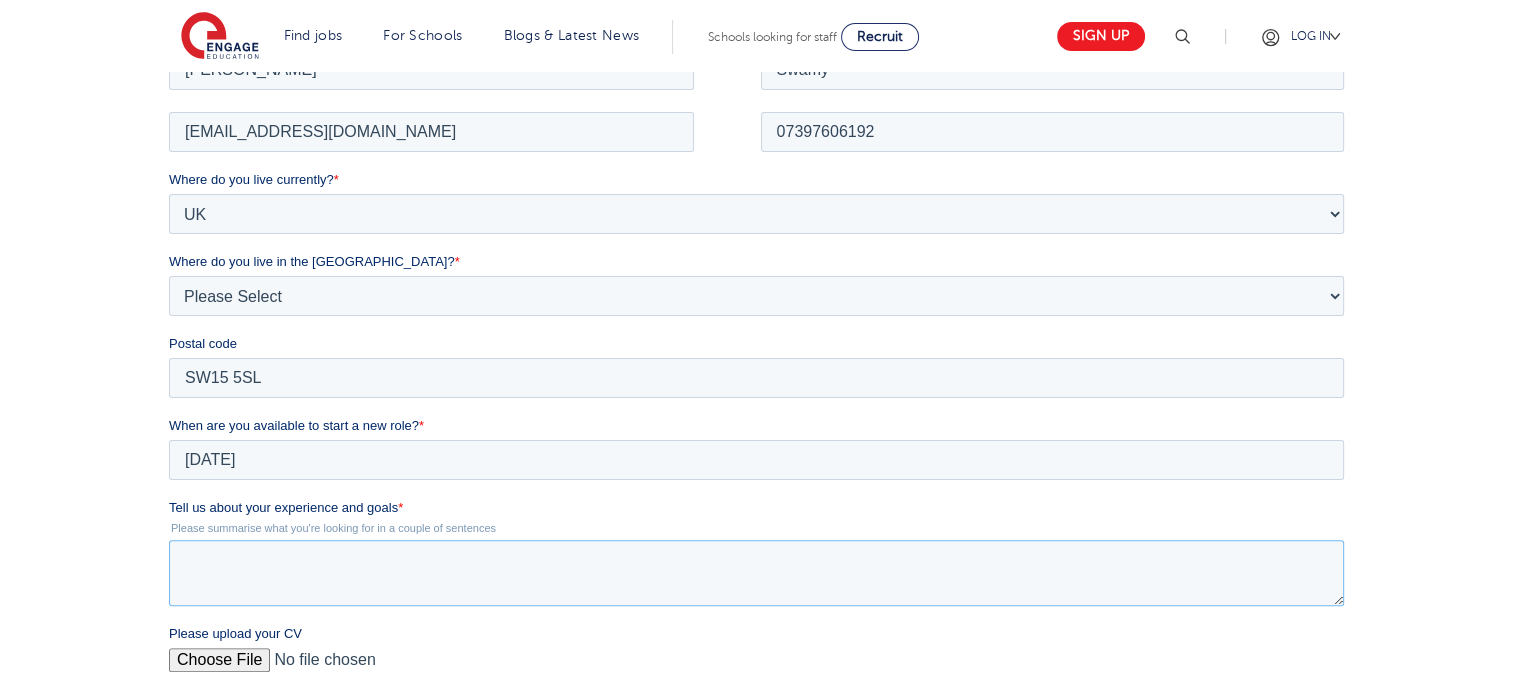 click on "Tell us about your experience and goals *" at bounding box center (756, 572) 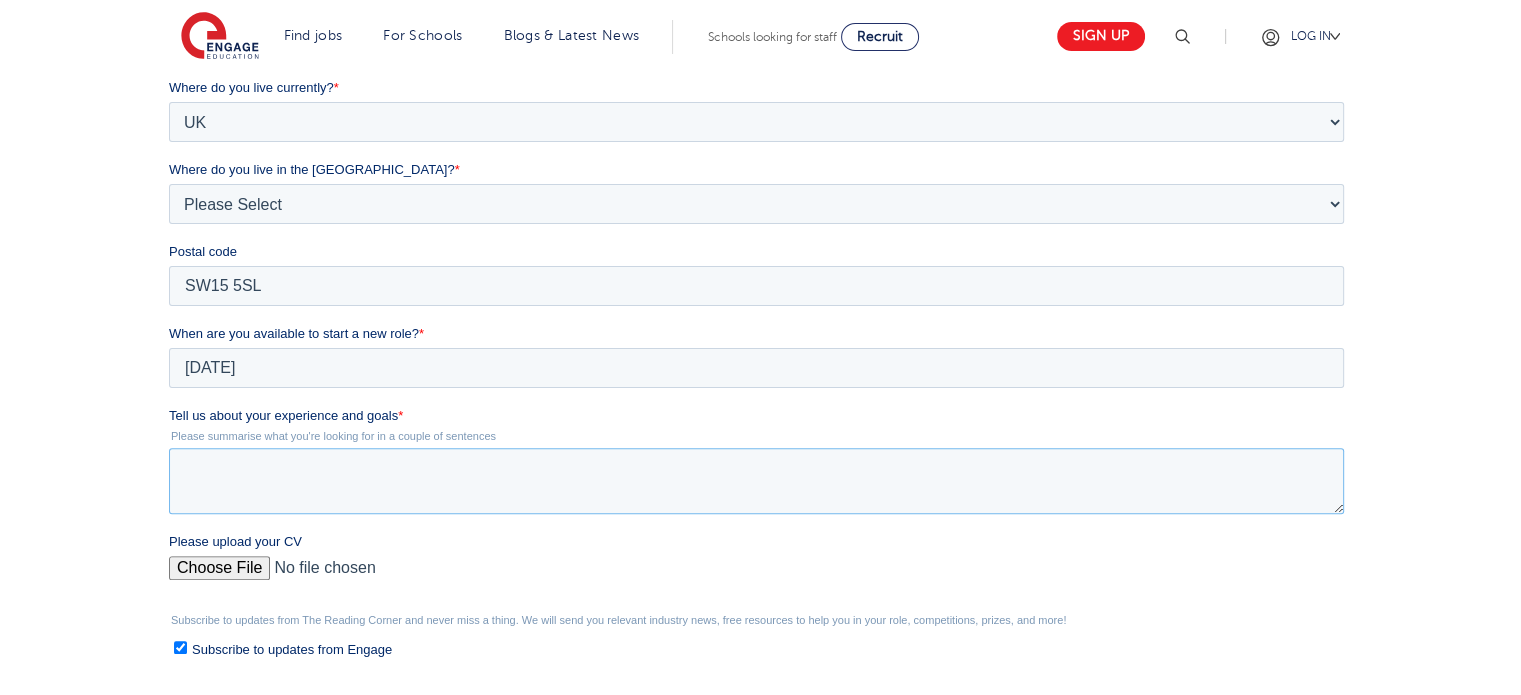 scroll, scrollTop: 524, scrollLeft: 0, axis: vertical 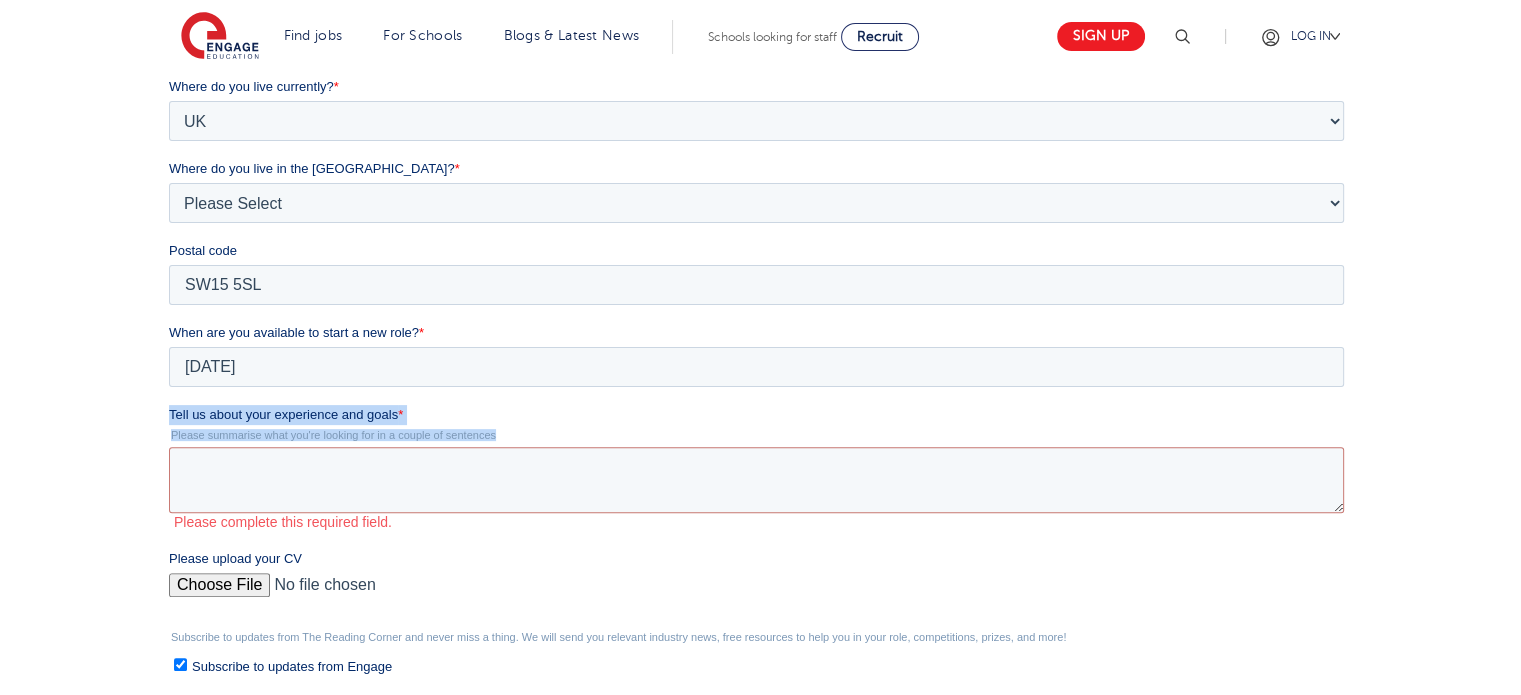 drag, startPoint x: 170, startPoint y: 418, endPoint x: 536, endPoint y: 446, distance: 367.0695 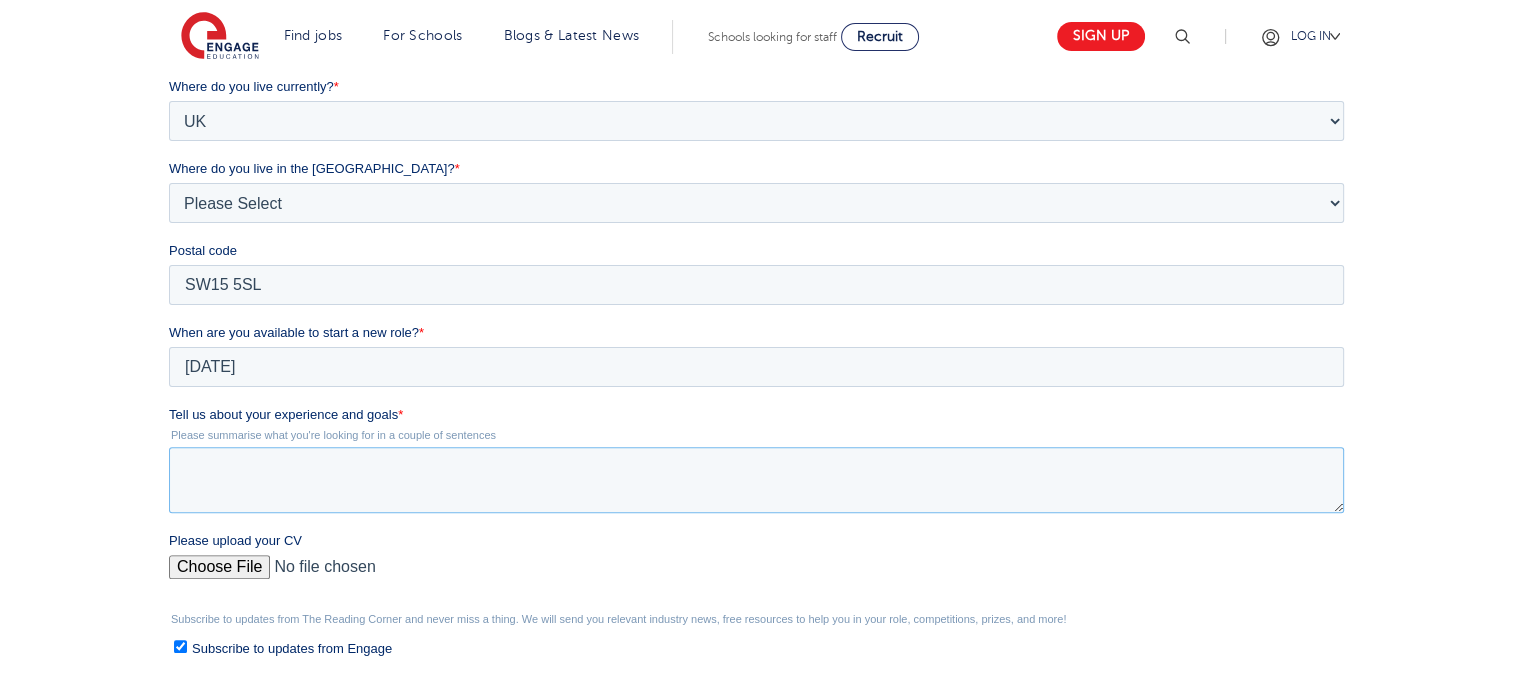 click on "Tell us about your experience and goals *" at bounding box center (756, 480) 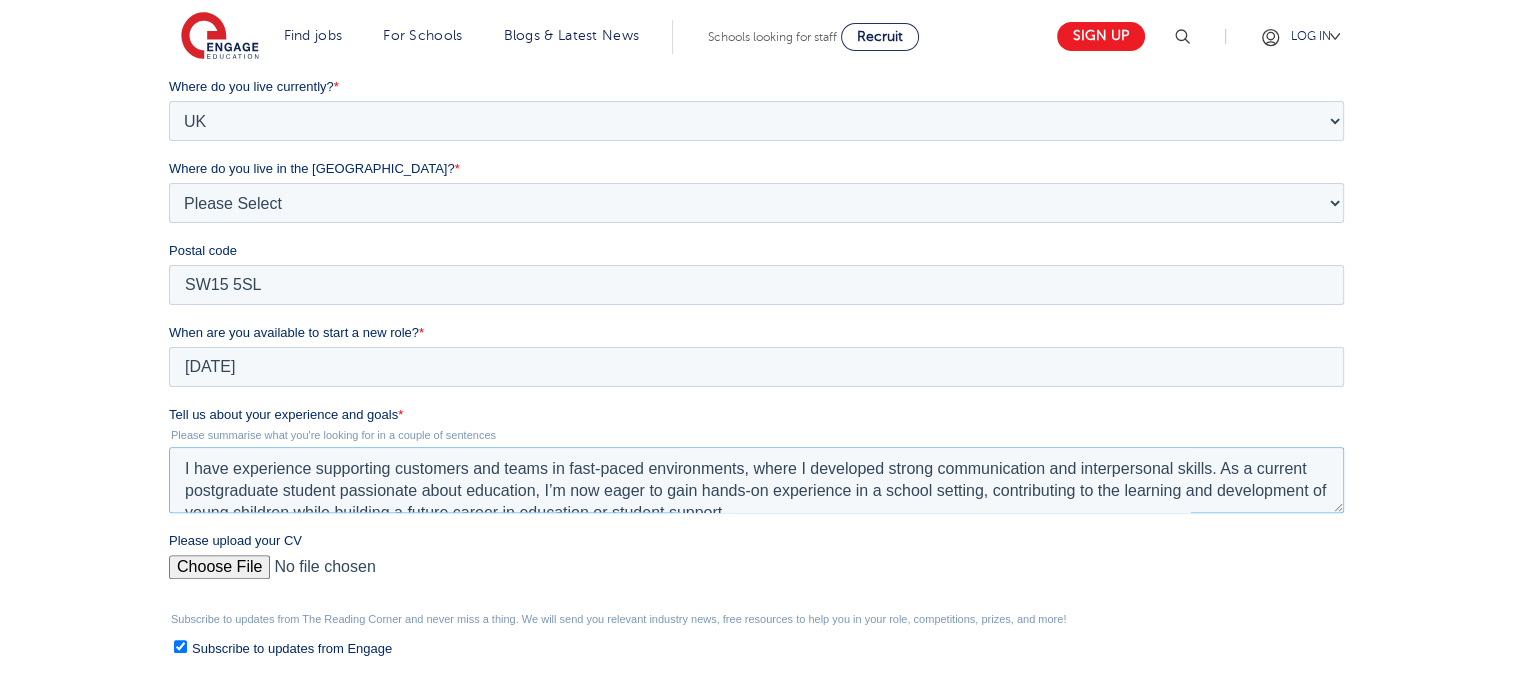 scroll, scrollTop: 9, scrollLeft: 0, axis: vertical 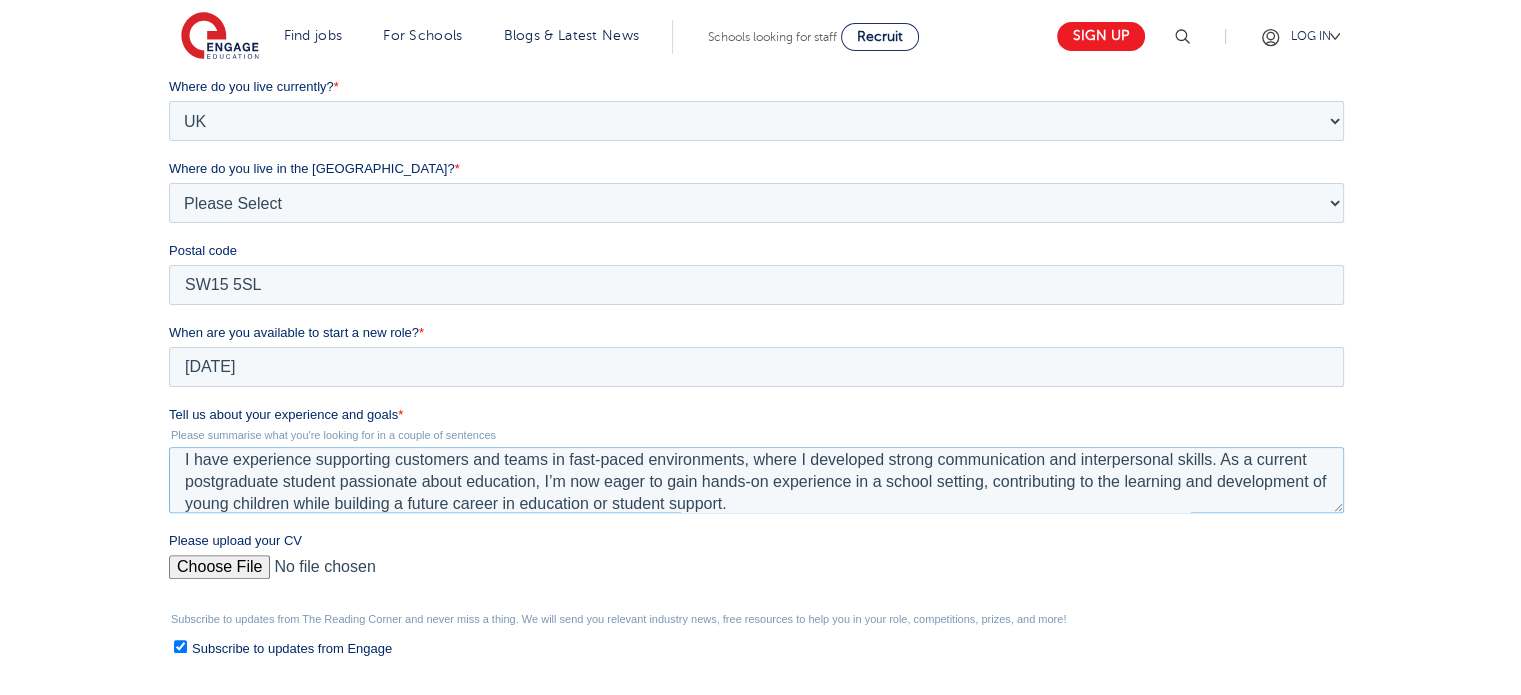 type on "I have experience supporting customers and teams in fast-paced environments, where I developed strong communication and interpersonal skills. As a current postgraduate student passionate about education, I’m now eager to gain hands-on experience in a school setting, contributing to the learning and development of young children while building a future career in education or student support." 